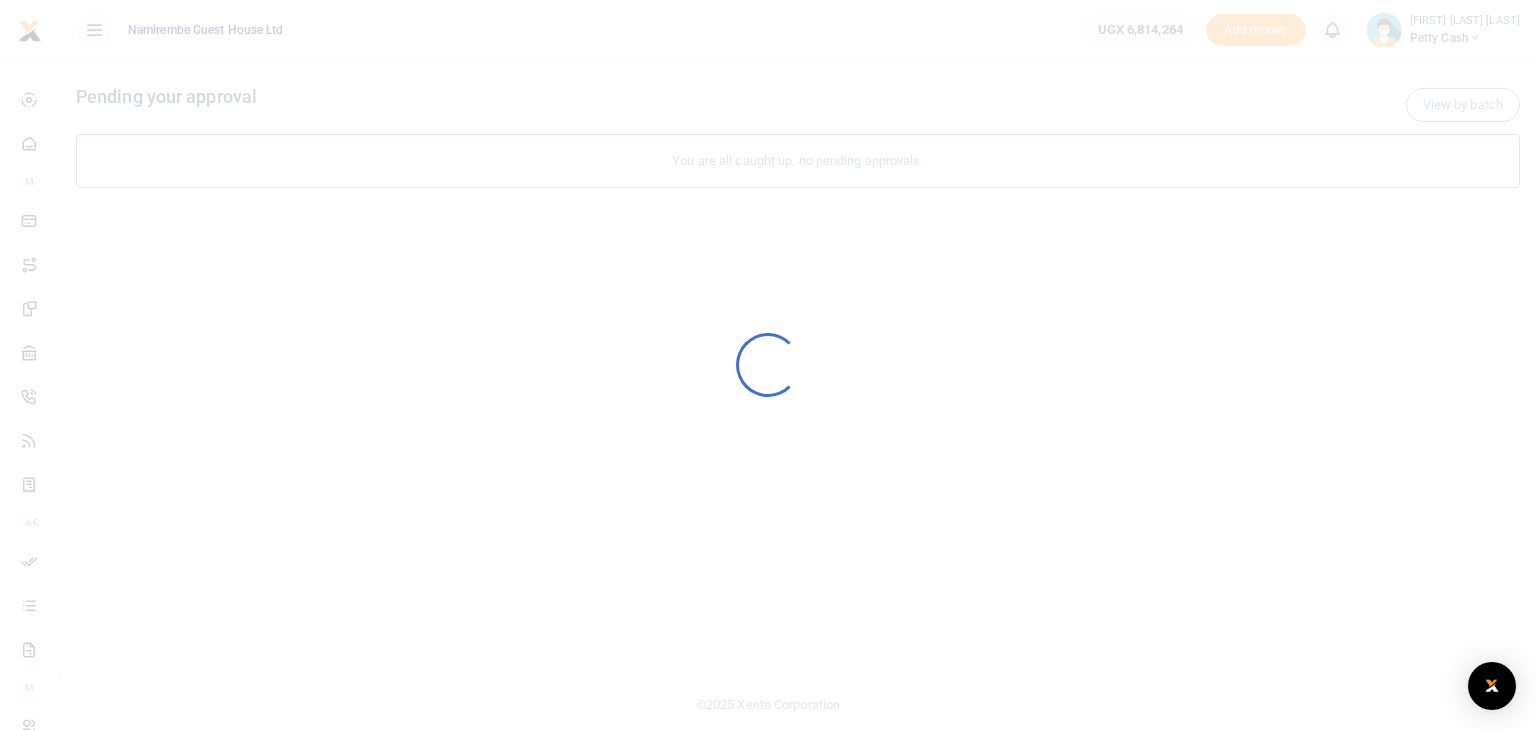 scroll, scrollTop: 0, scrollLeft: 0, axis: both 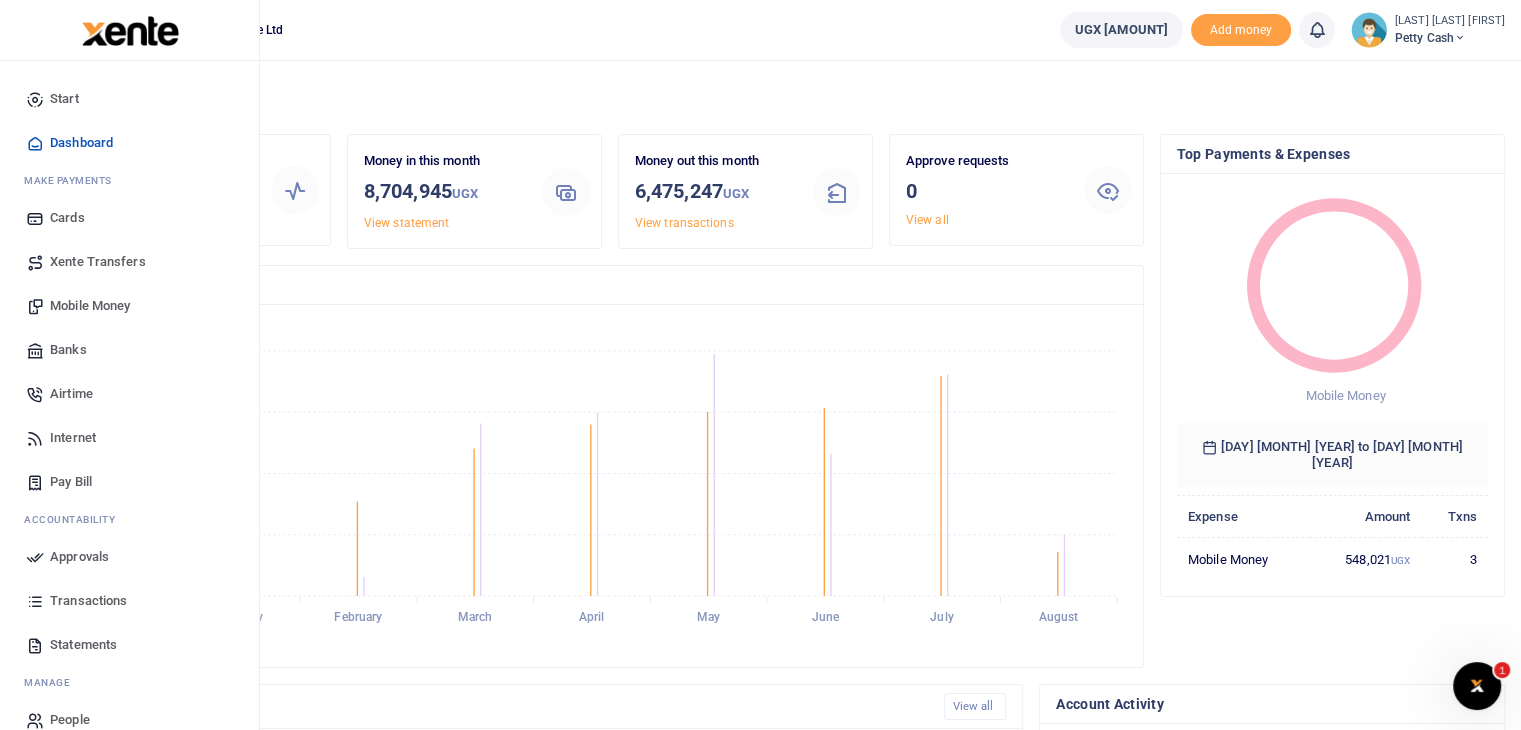click on "Start" at bounding box center (64, 99) 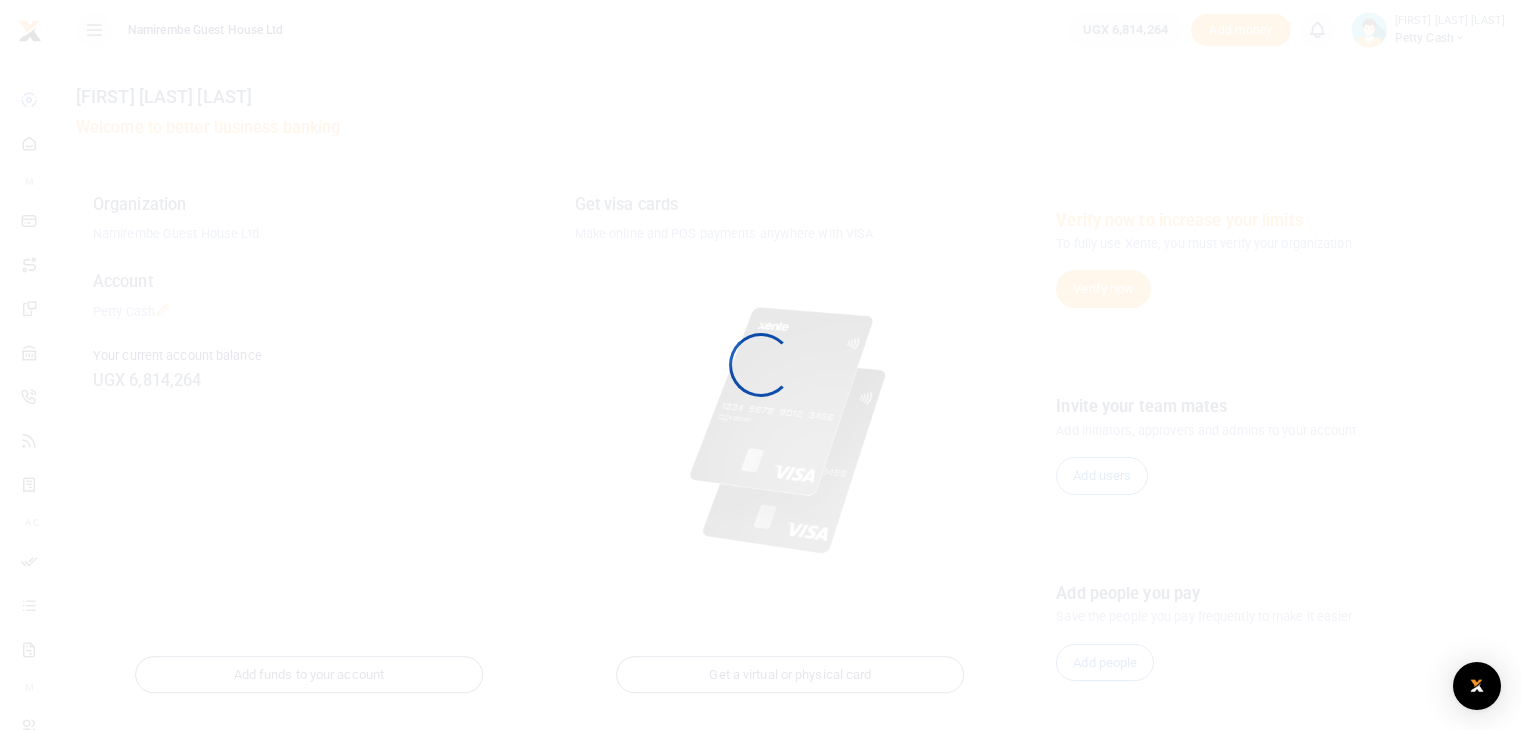 scroll, scrollTop: 0, scrollLeft: 0, axis: both 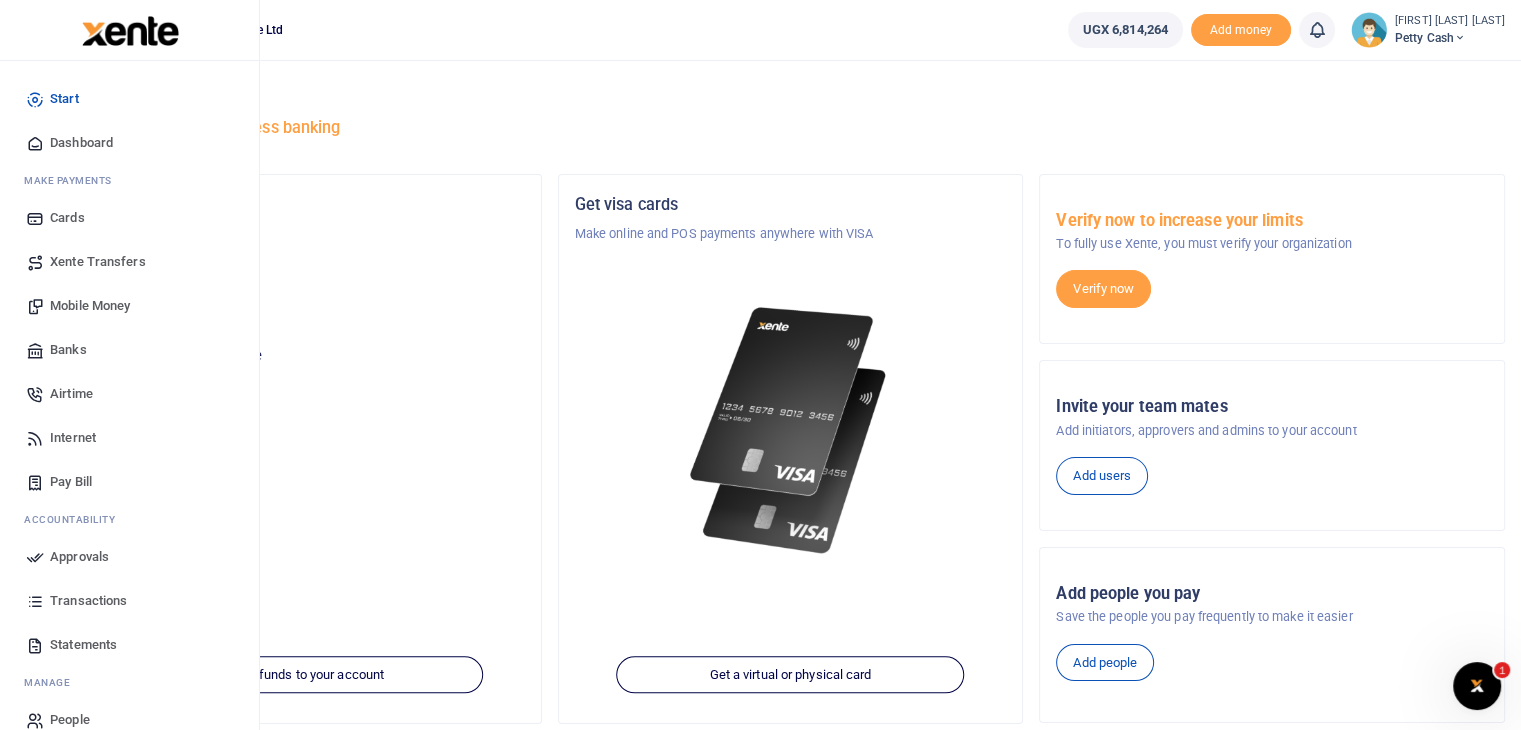 click on "Dashboard" at bounding box center [81, 143] 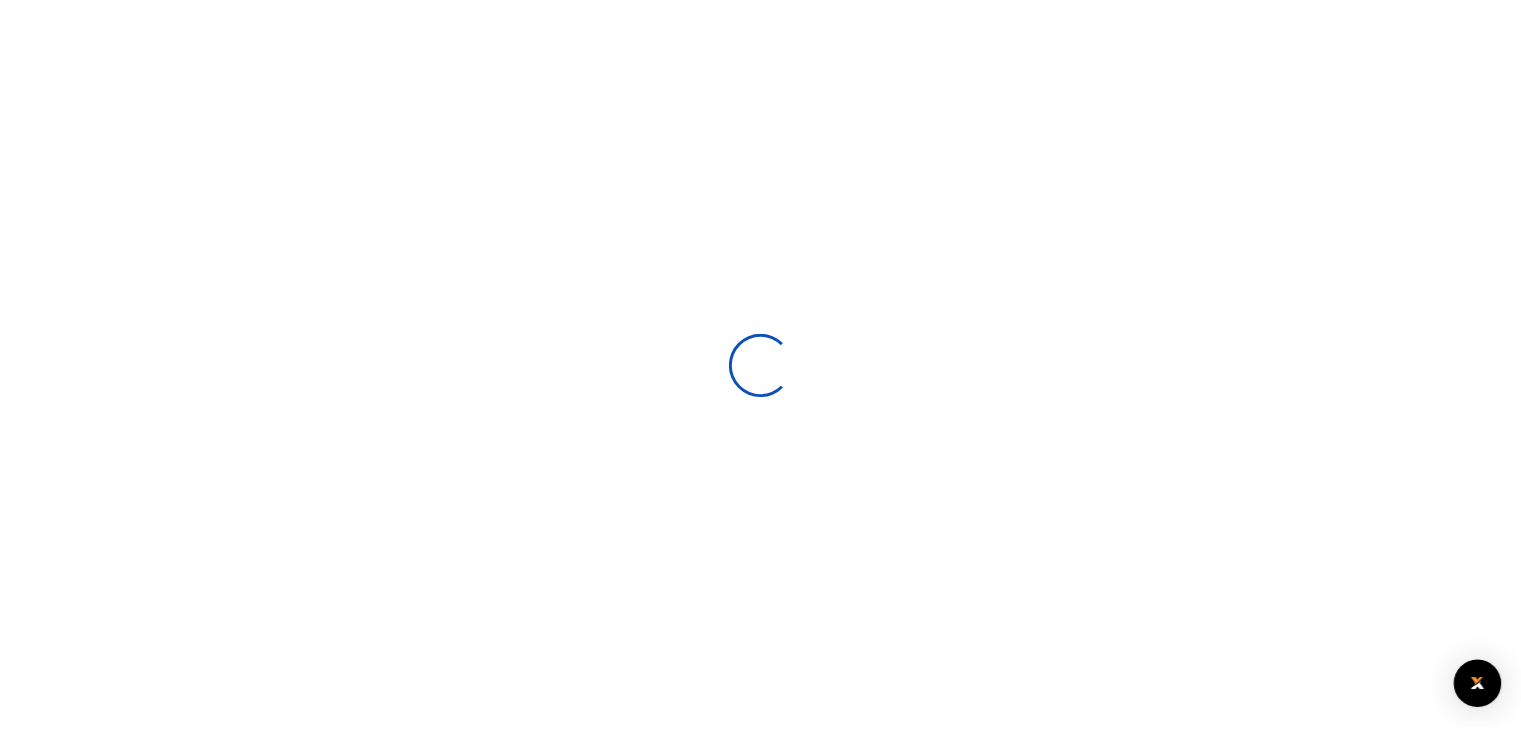 scroll, scrollTop: 0, scrollLeft: 0, axis: both 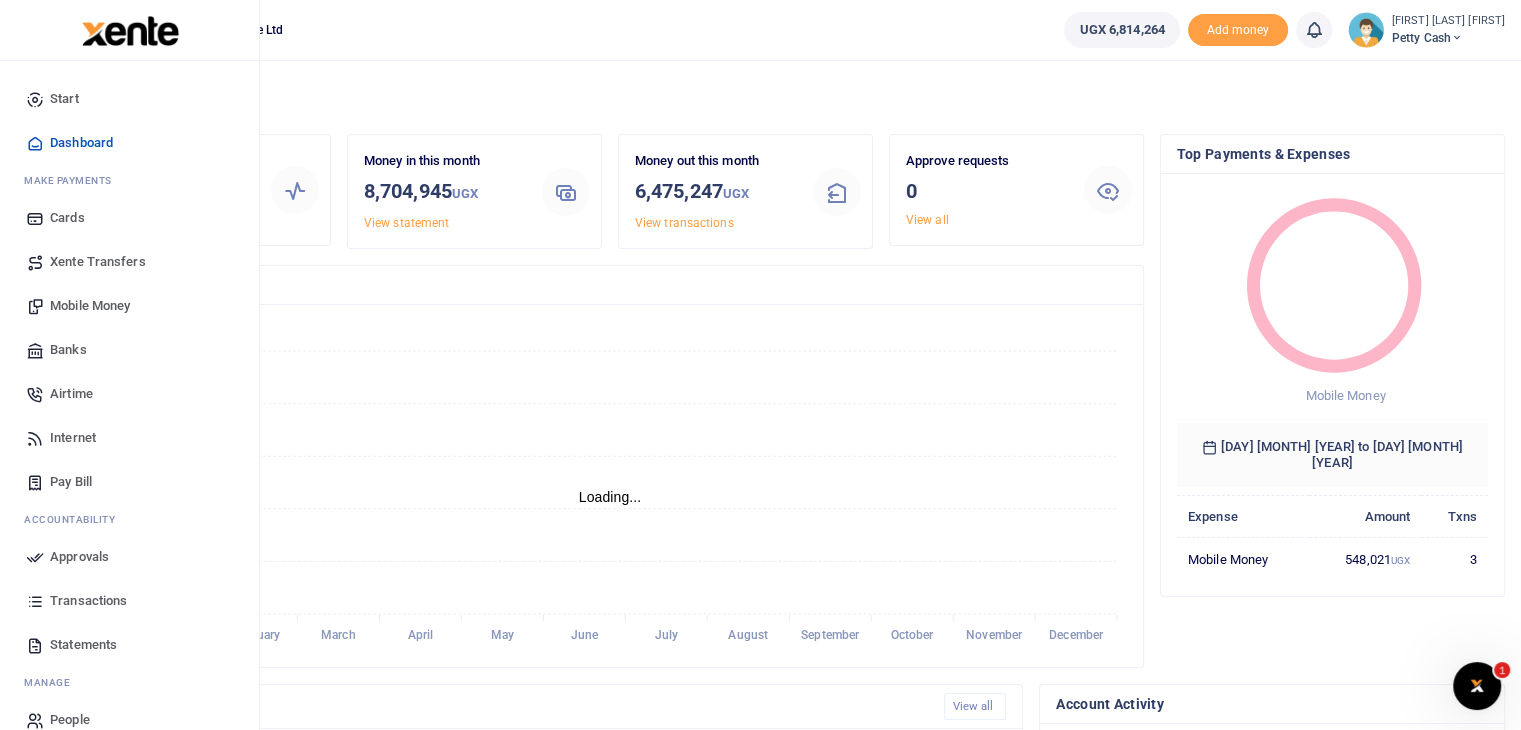 click on "Transactions" at bounding box center [88, 601] 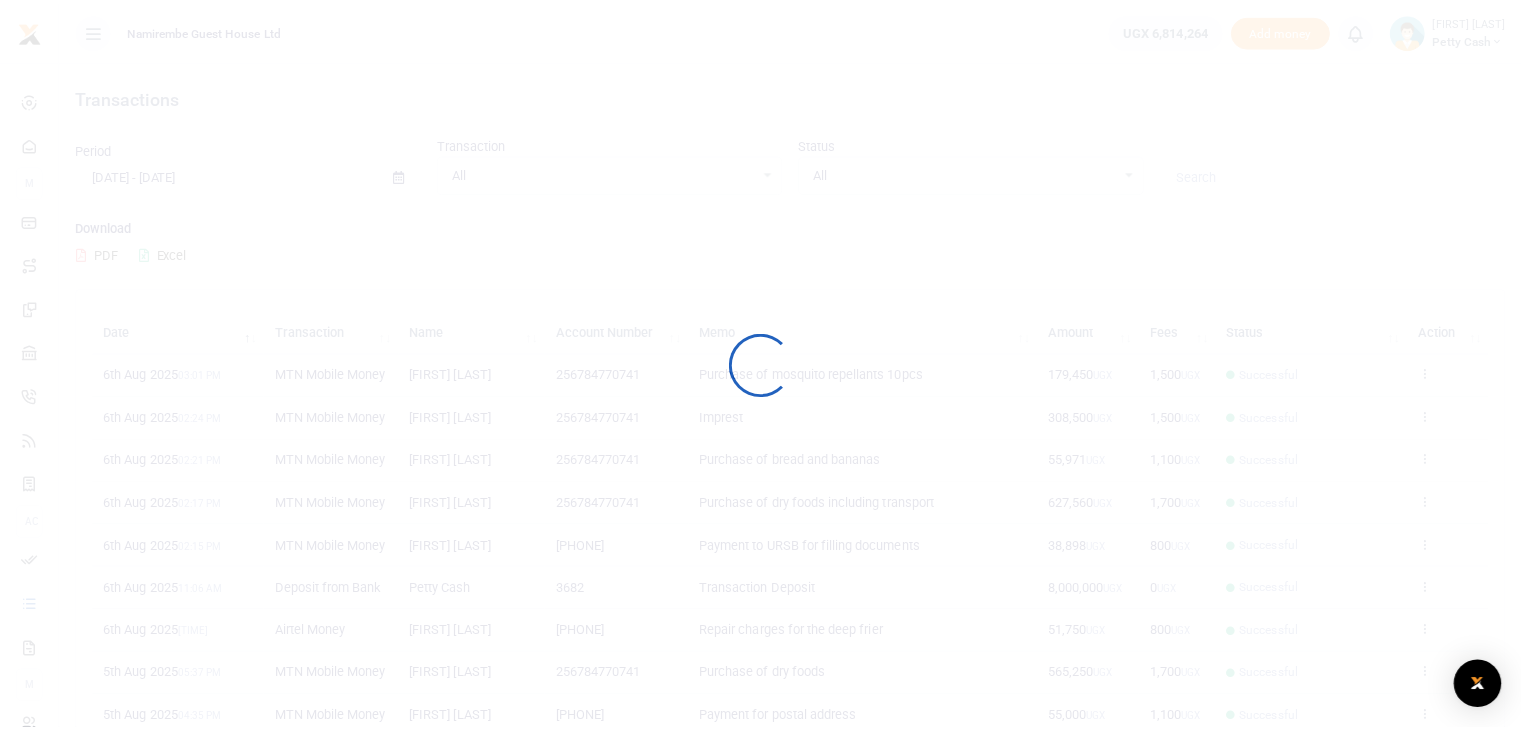 scroll, scrollTop: 0, scrollLeft: 0, axis: both 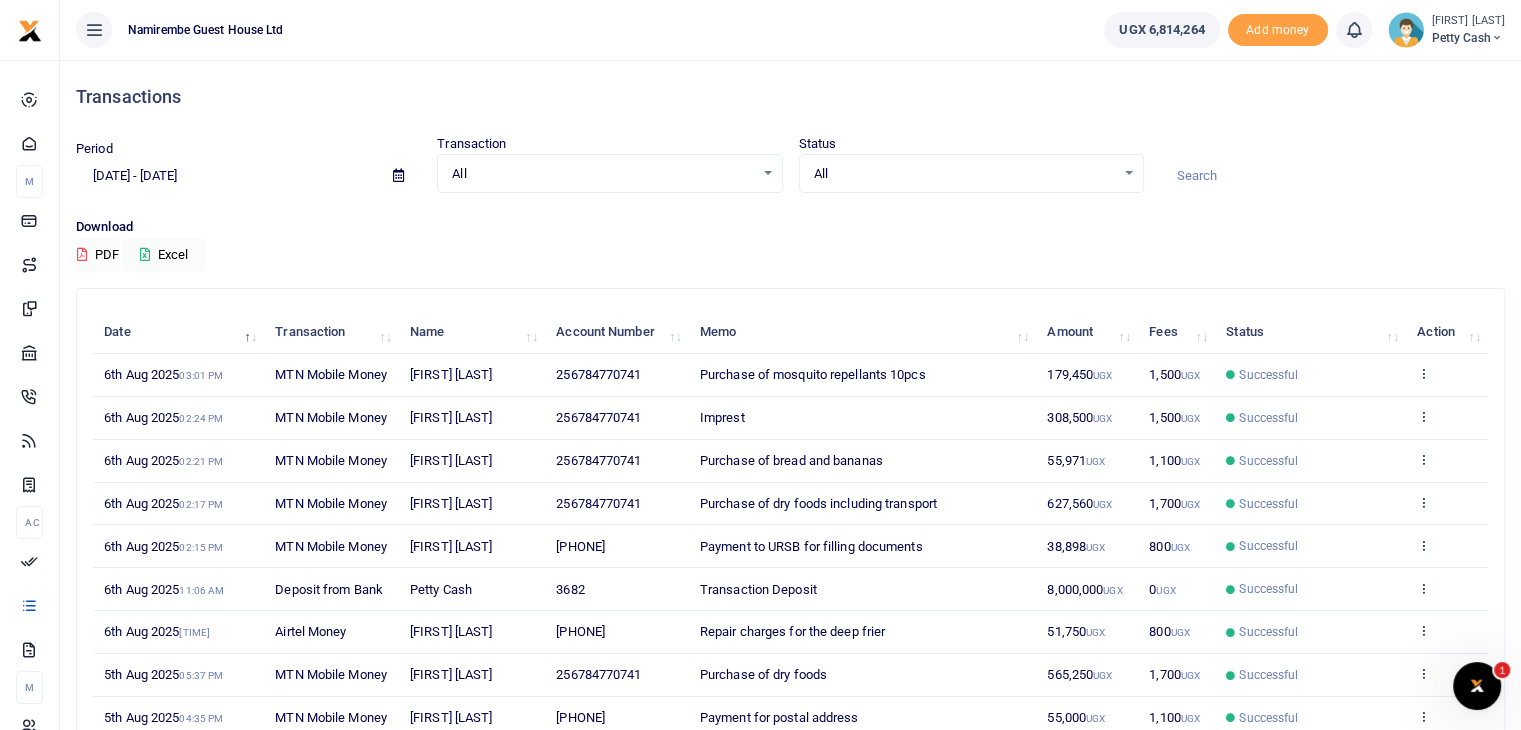 click at bounding box center [398, 175] 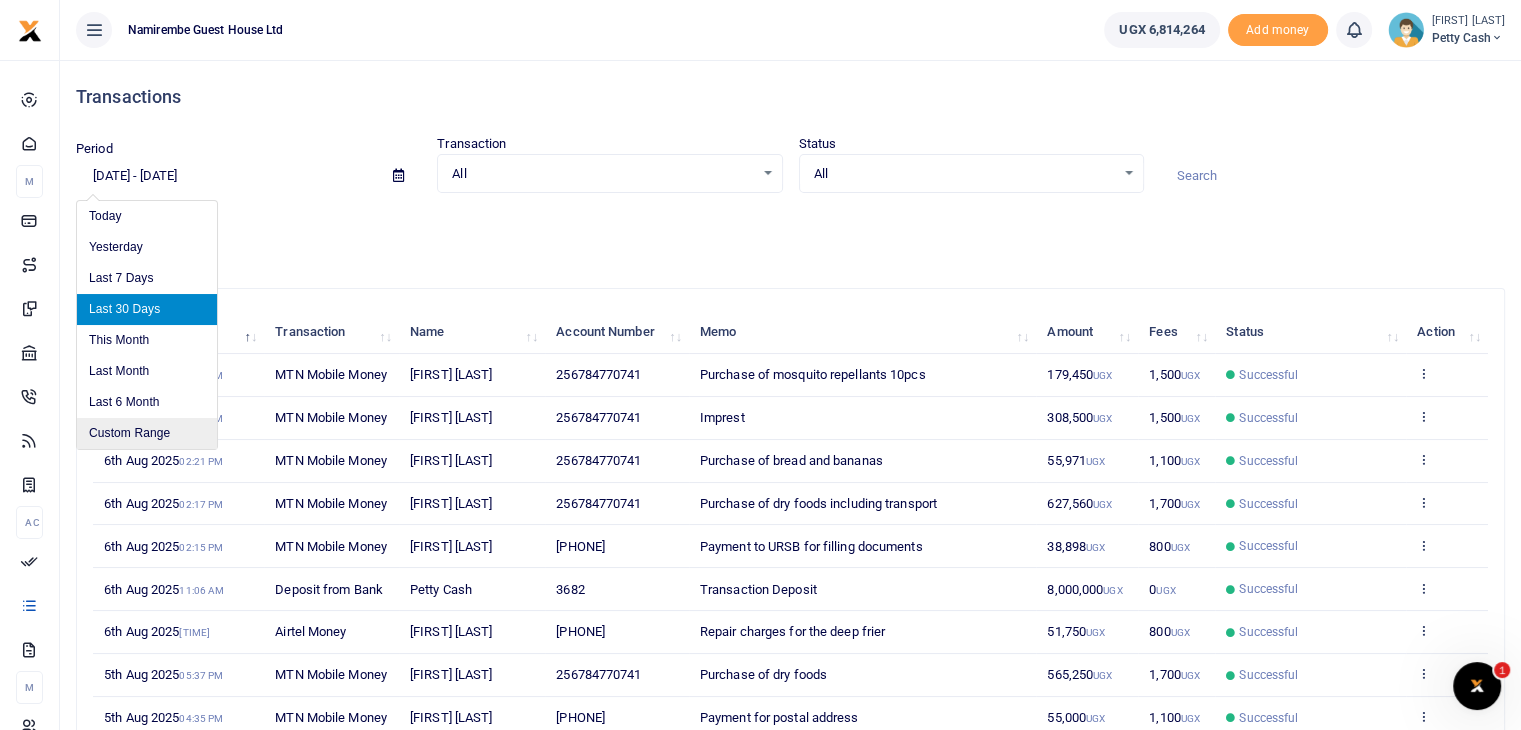 click on "Custom Range" at bounding box center [147, 433] 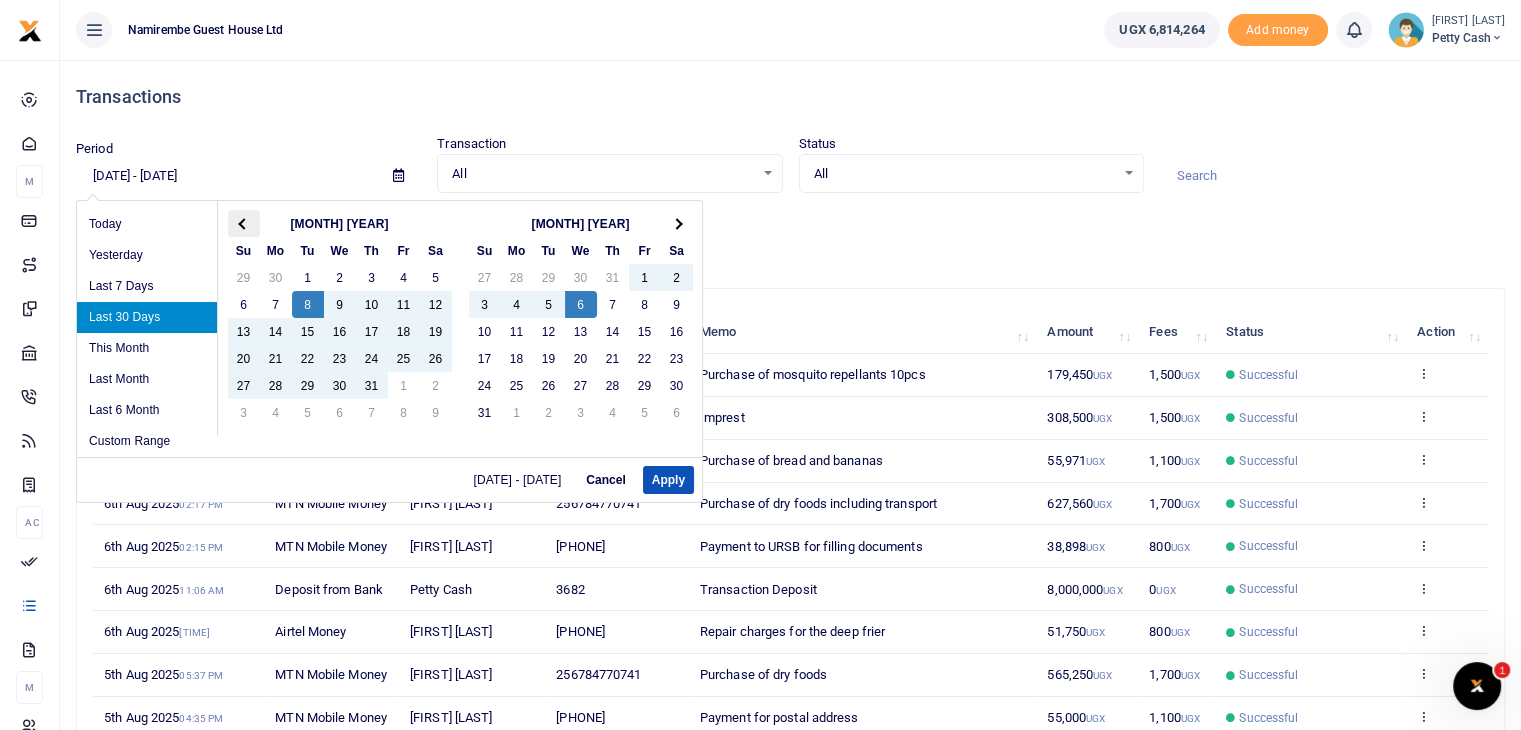 click at bounding box center (243, 223) 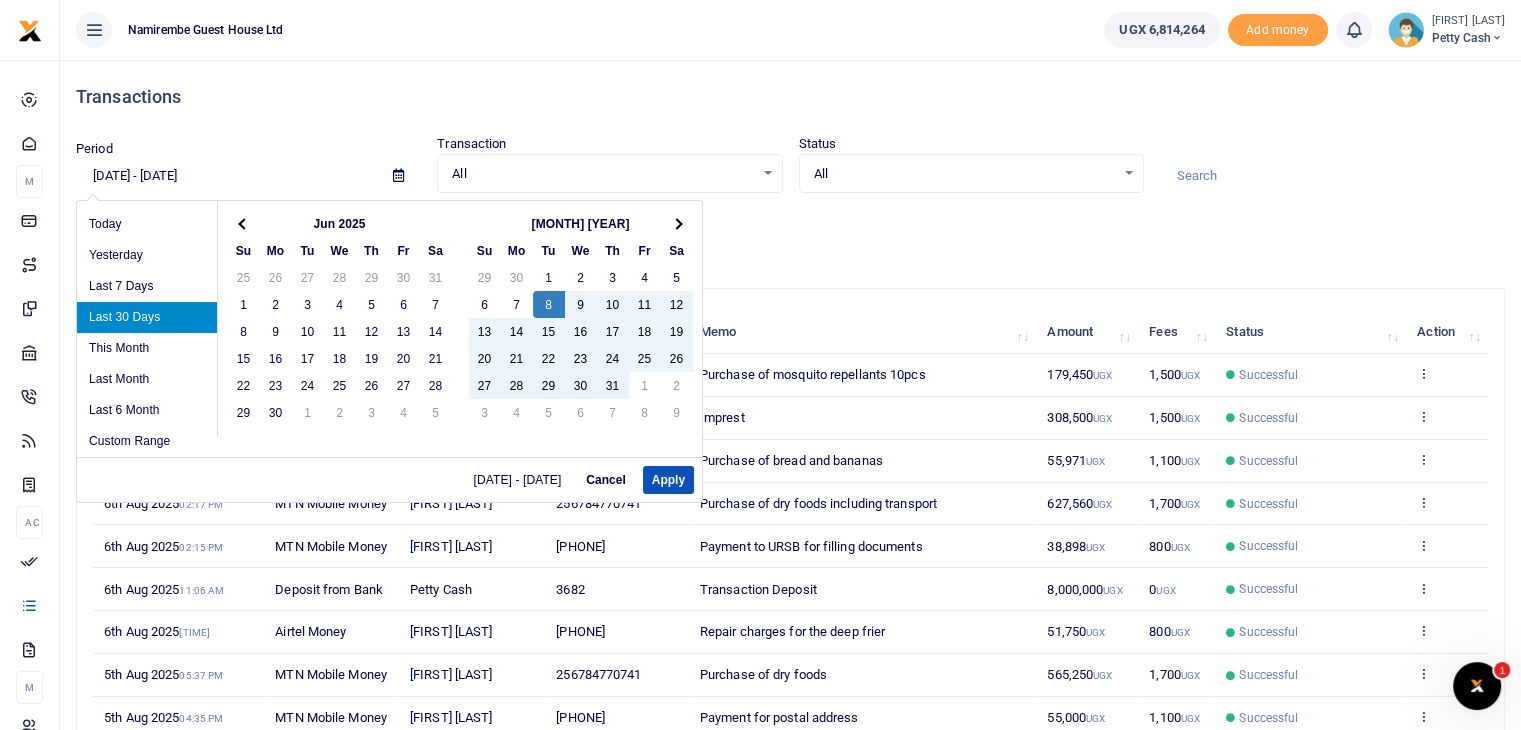 click at bounding box center (243, 223) 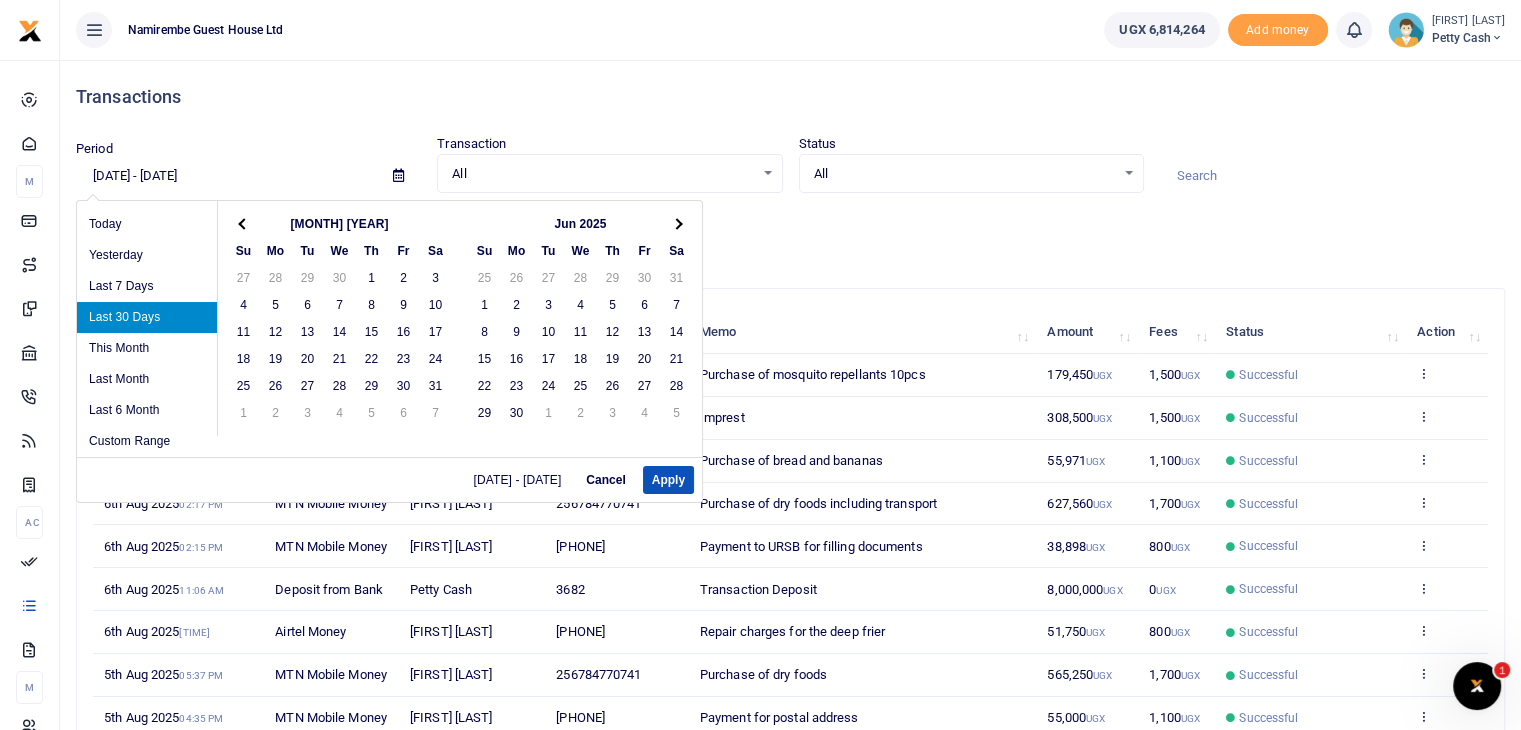 click at bounding box center [243, 223] 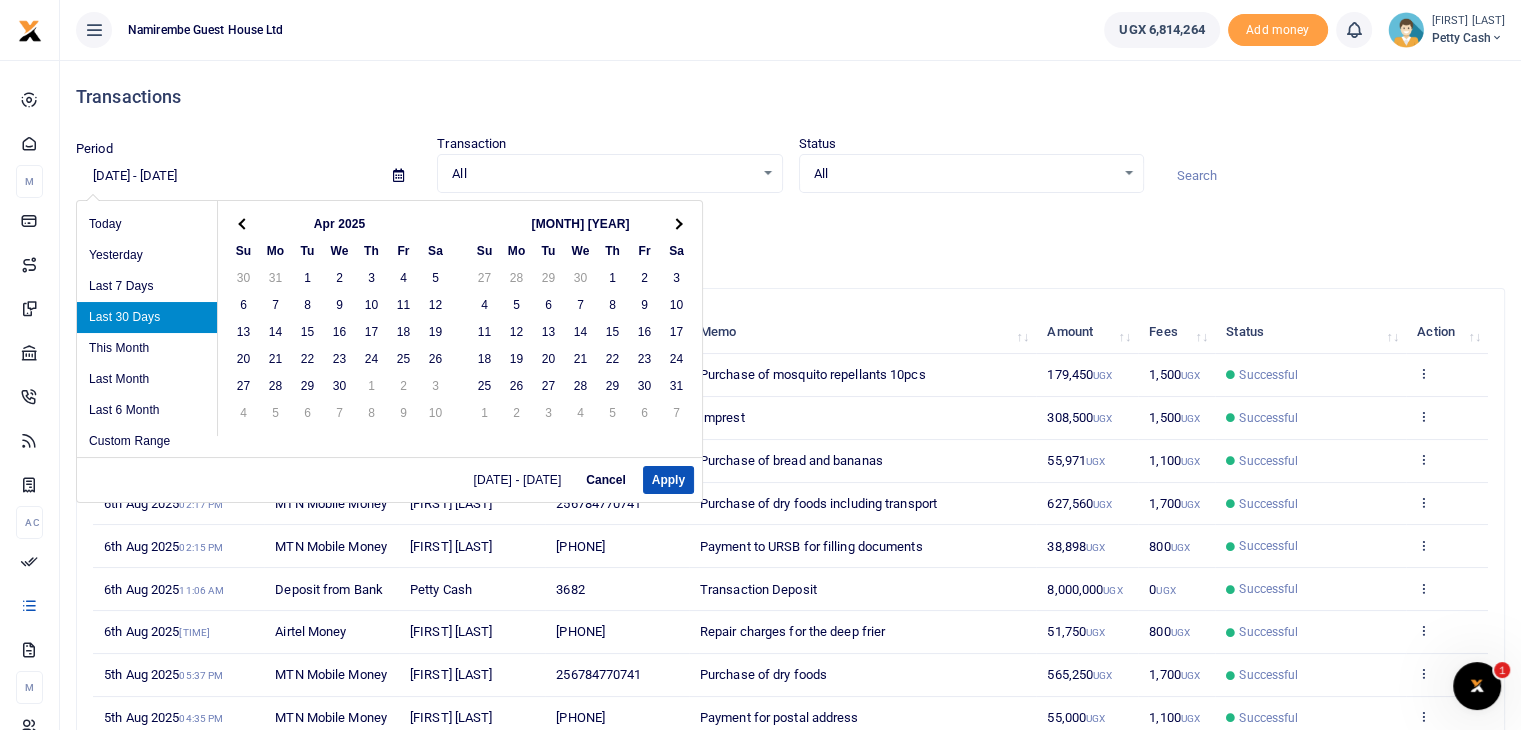 click at bounding box center (243, 223) 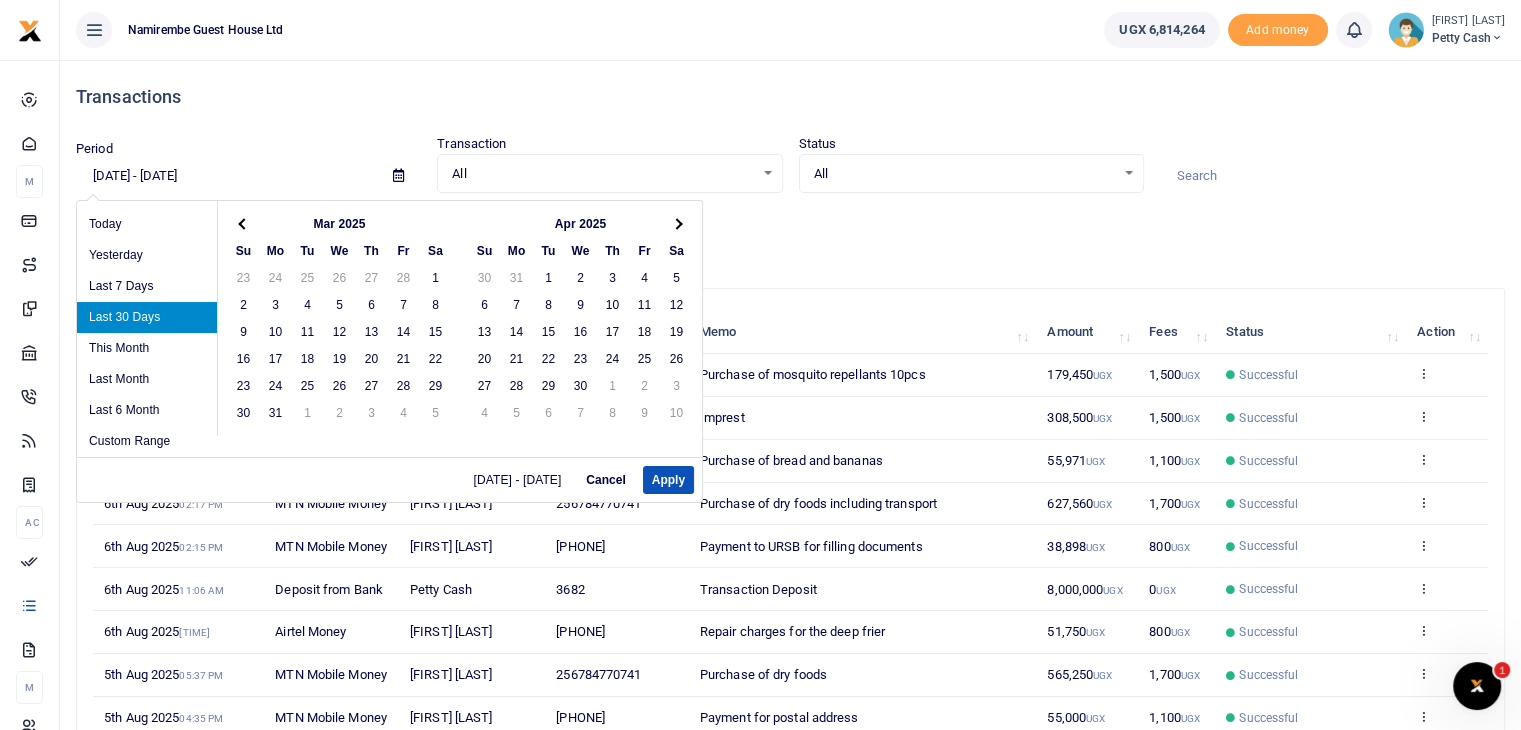 click at bounding box center (243, 223) 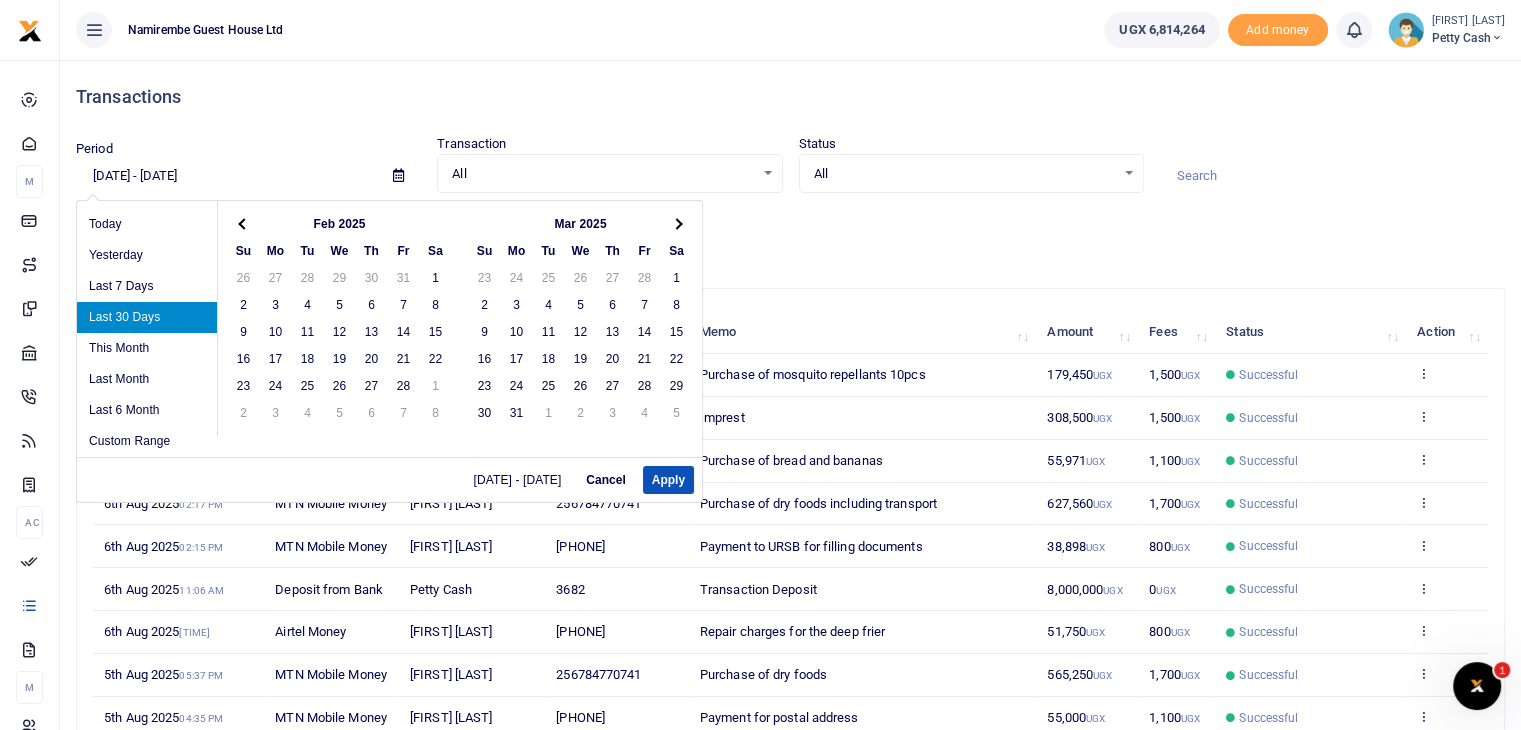 click at bounding box center (243, 223) 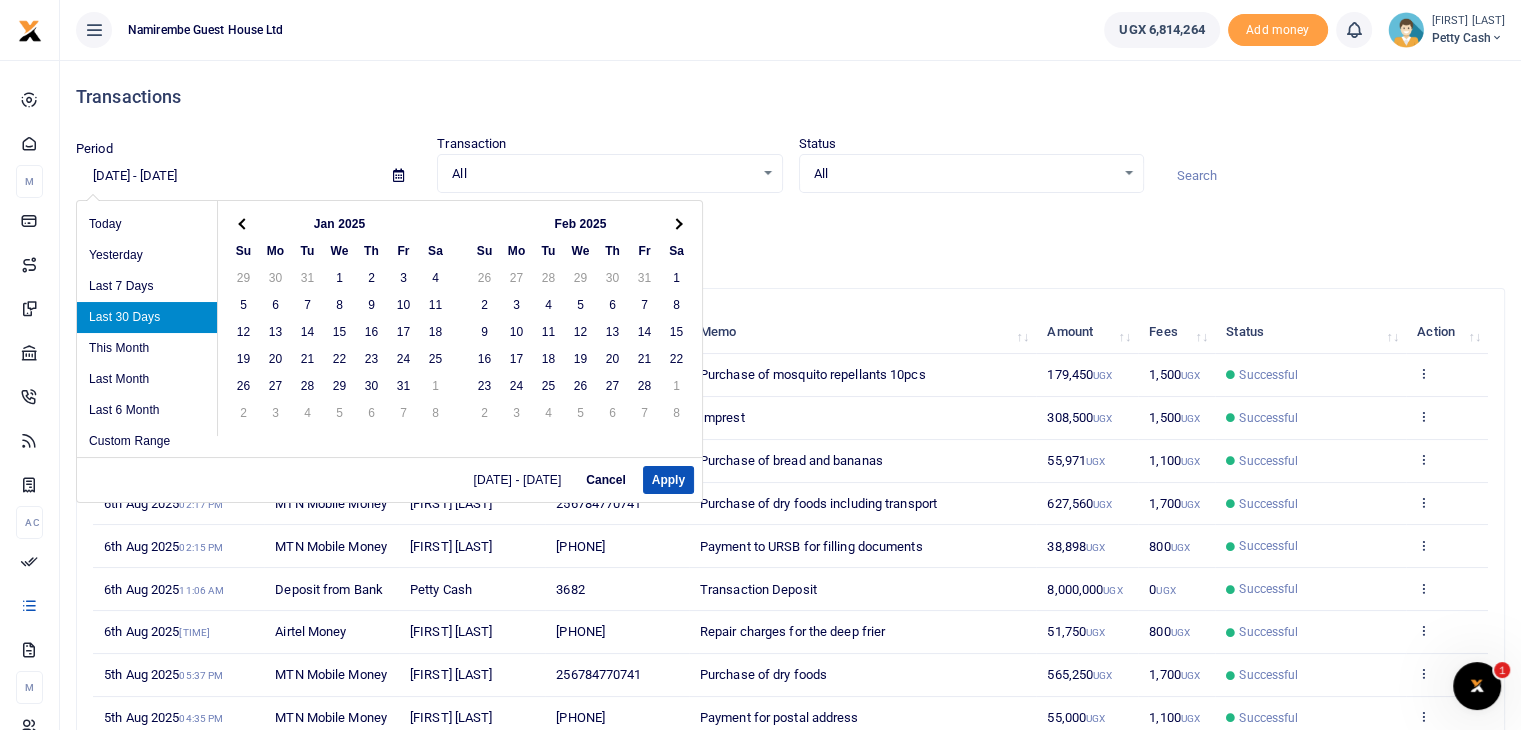 click at bounding box center (243, 223) 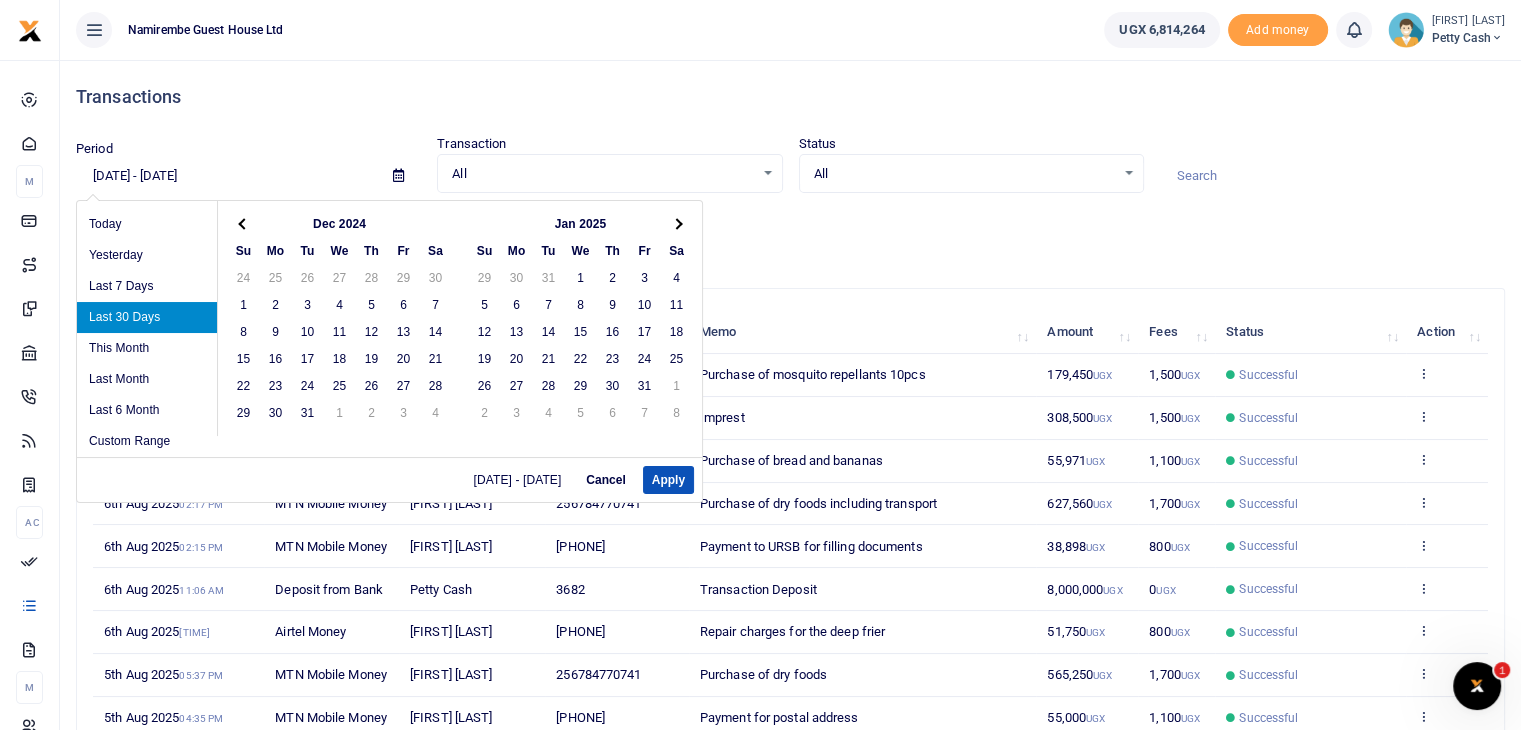 click at bounding box center [243, 223] 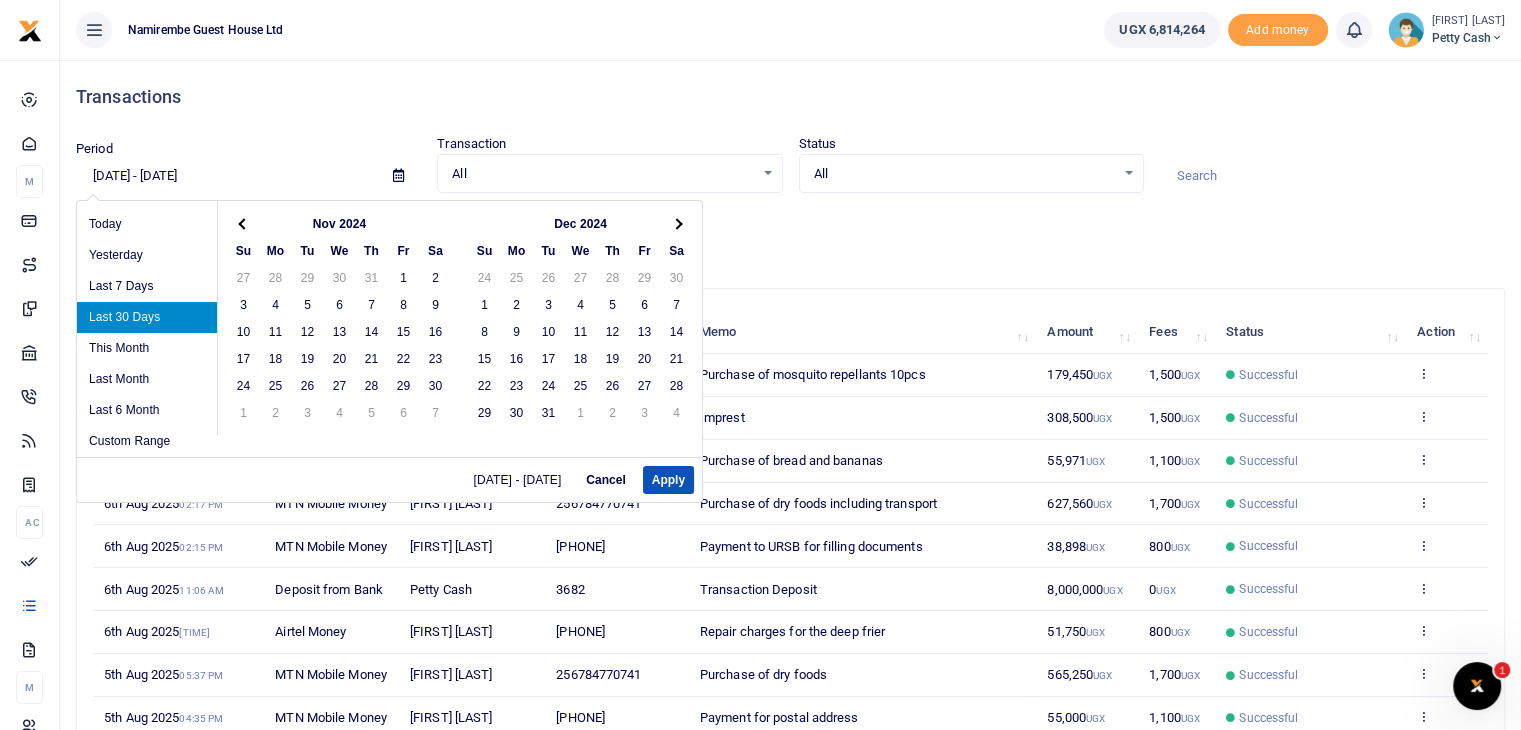click at bounding box center [243, 223] 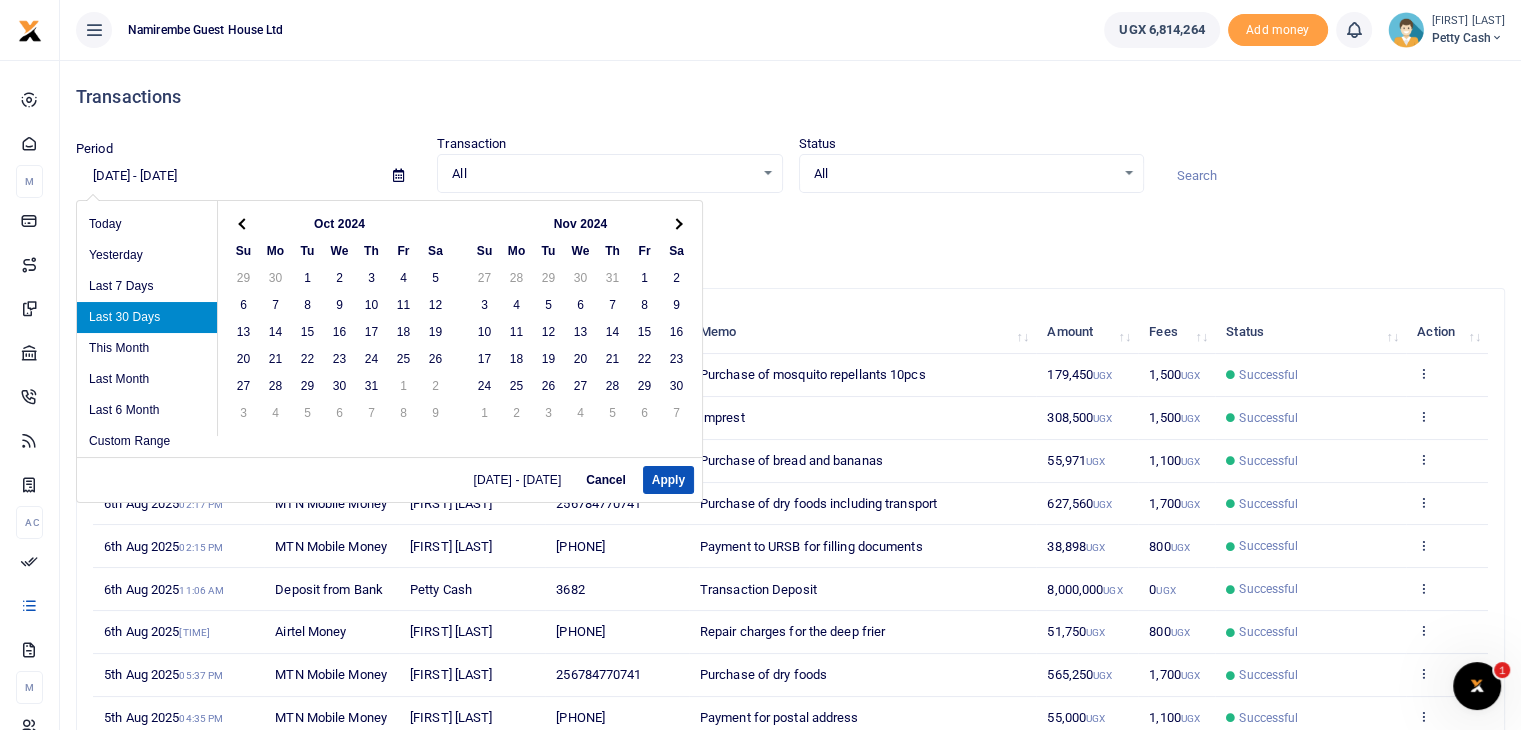 click at bounding box center [243, 223] 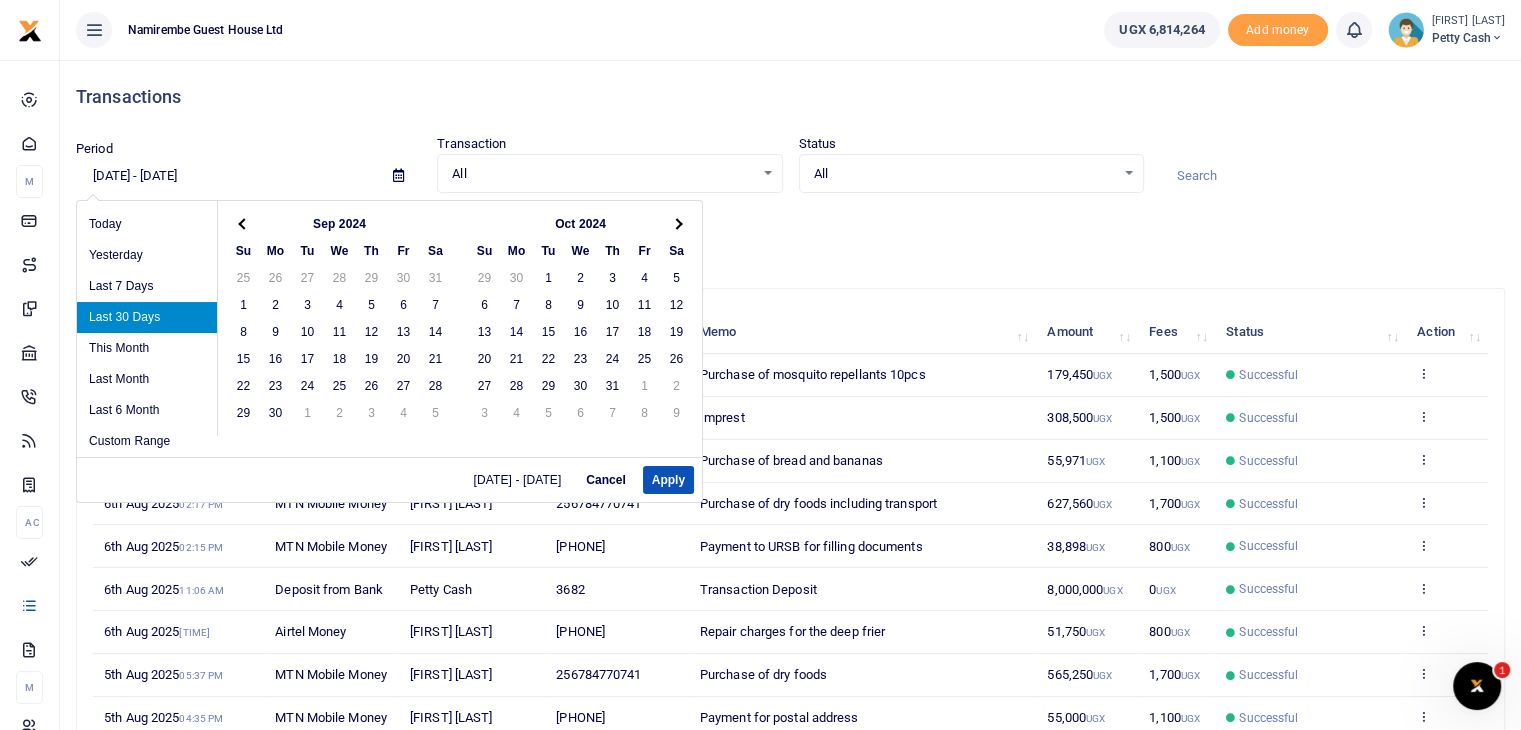 click at bounding box center (243, 223) 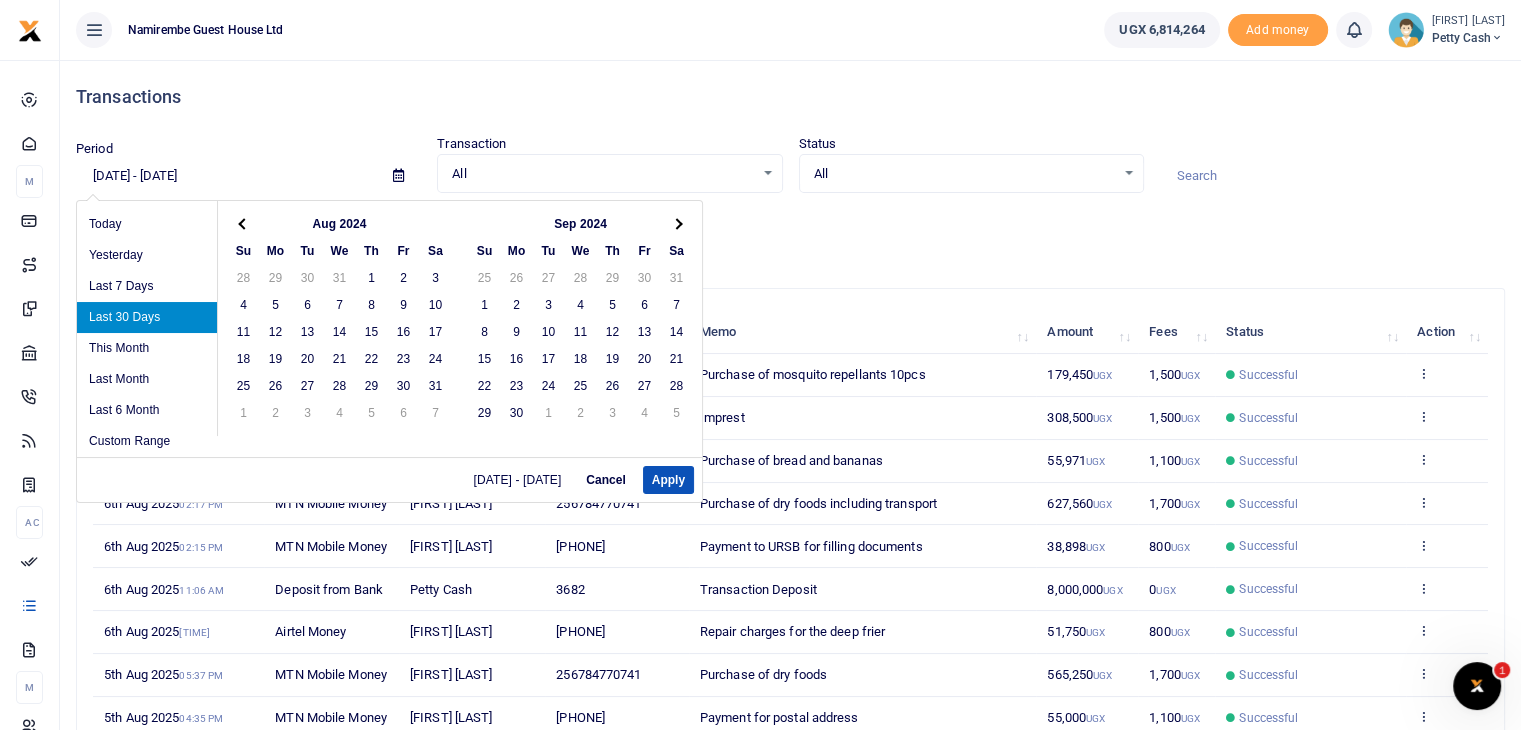 click at bounding box center (243, 223) 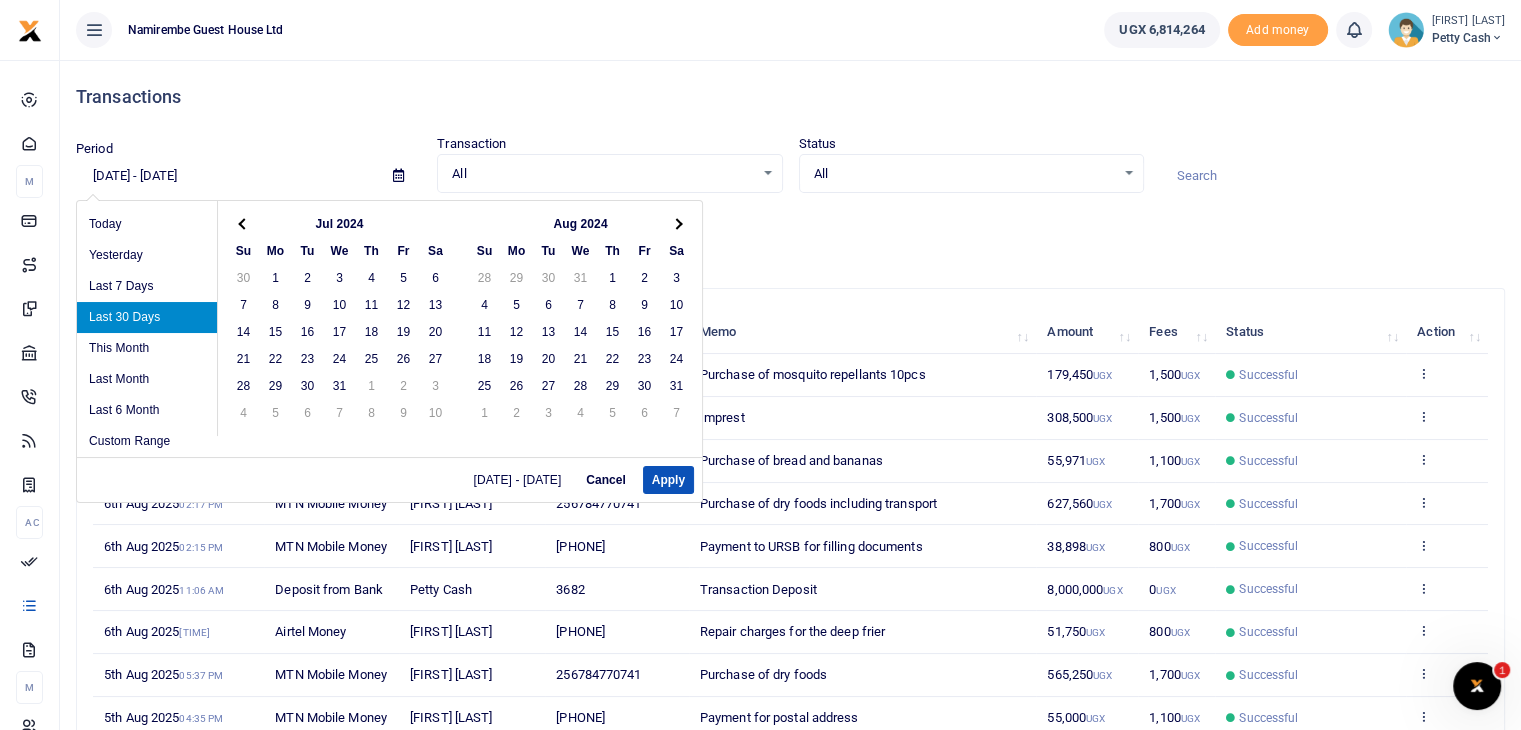 click at bounding box center [243, 223] 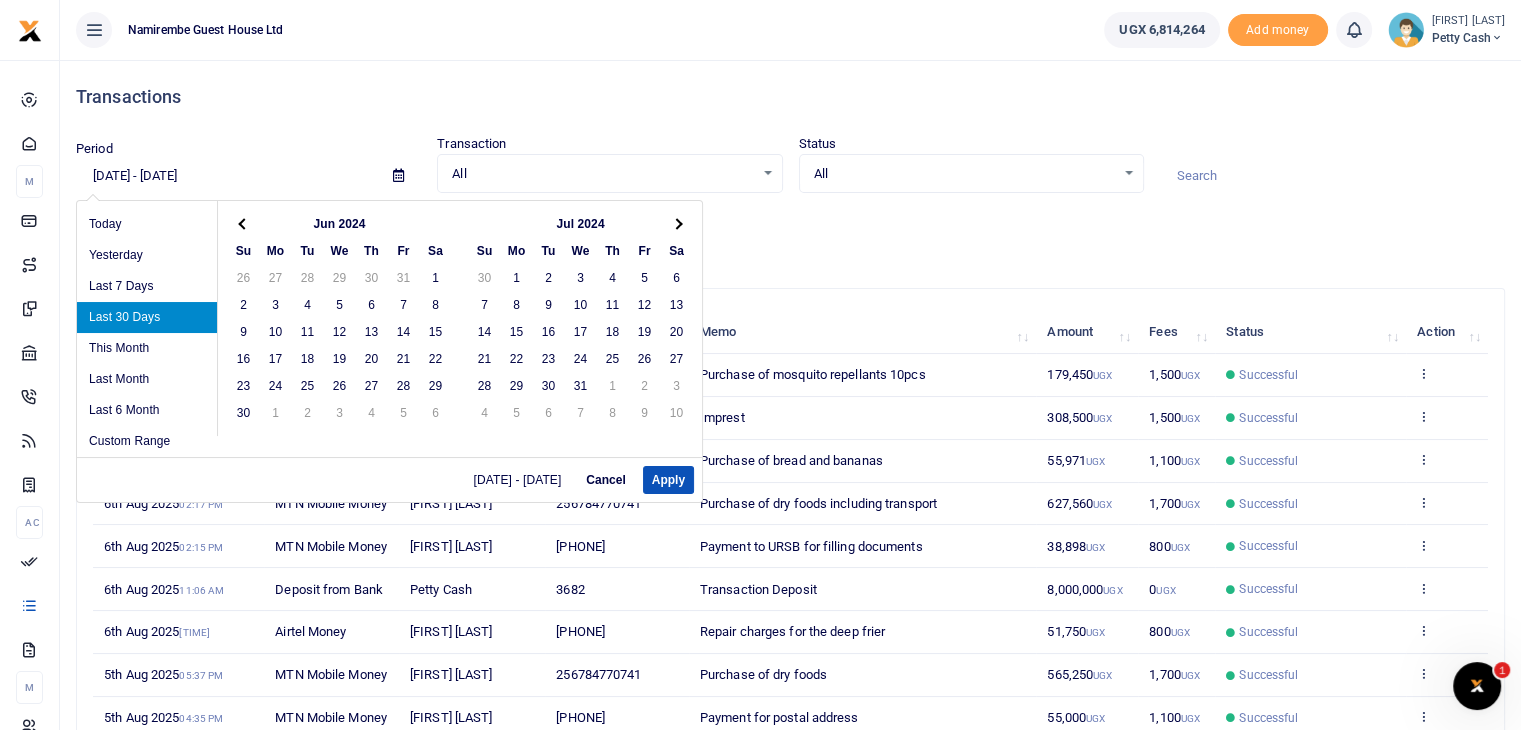 click at bounding box center (243, 223) 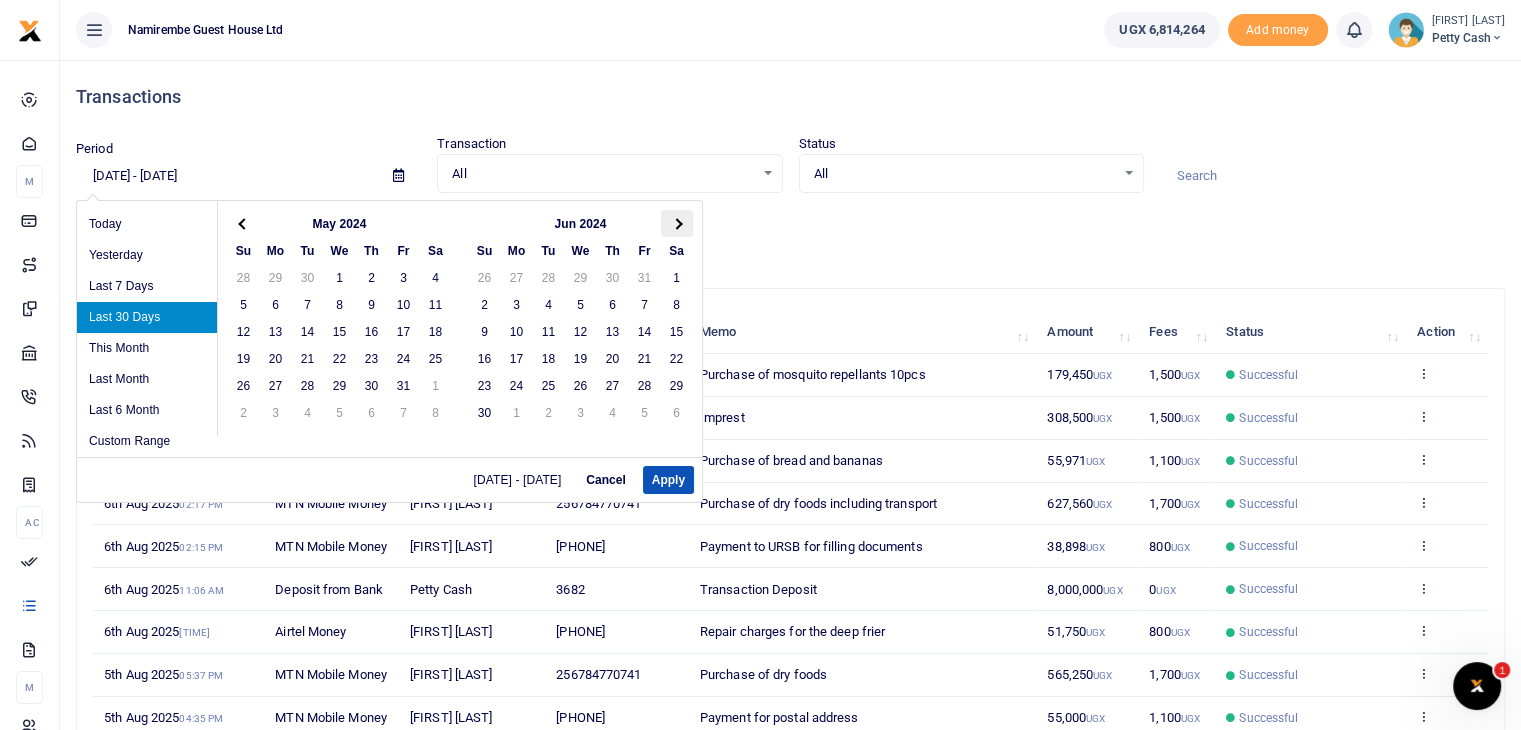 click at bounding box center [677, 223] 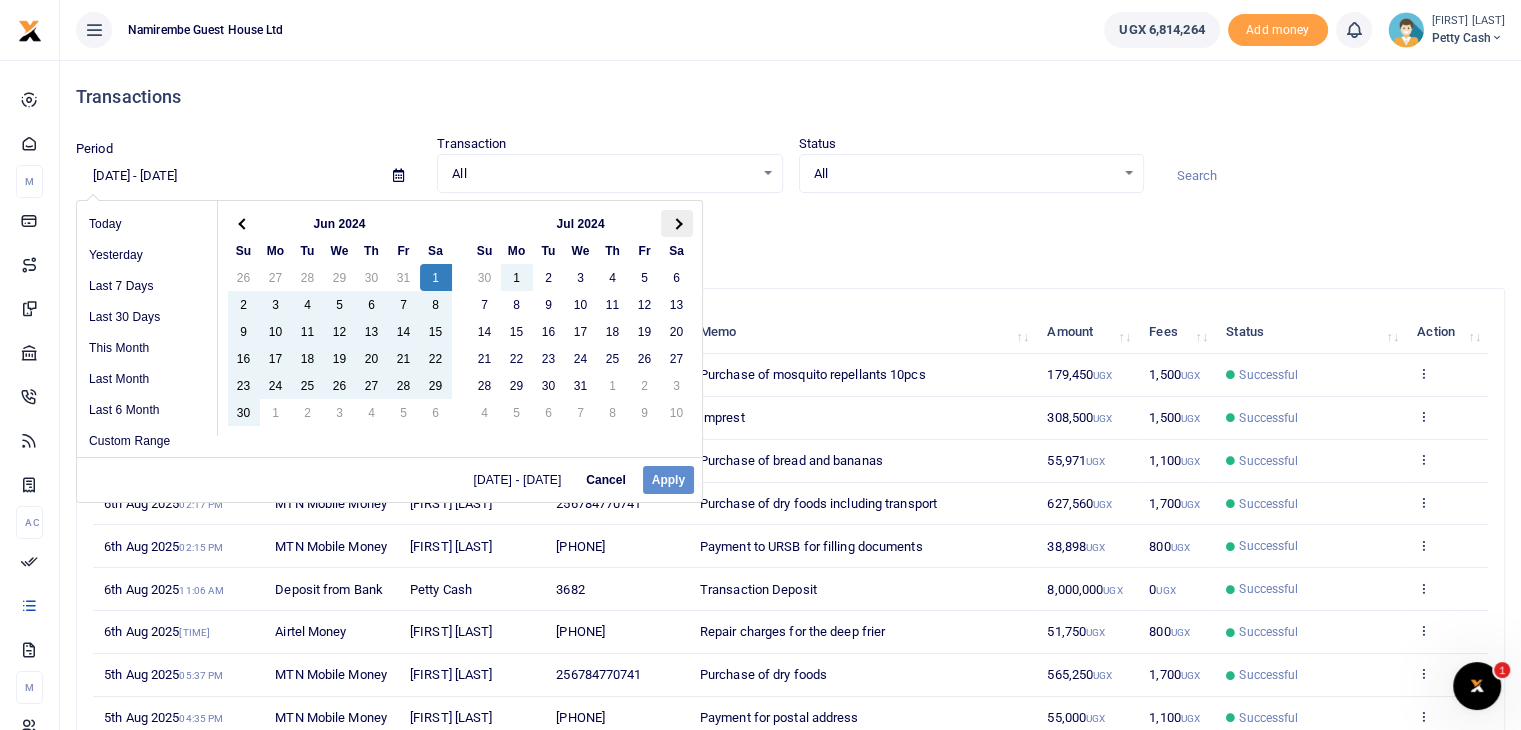 click at bounding box center (677, 223) 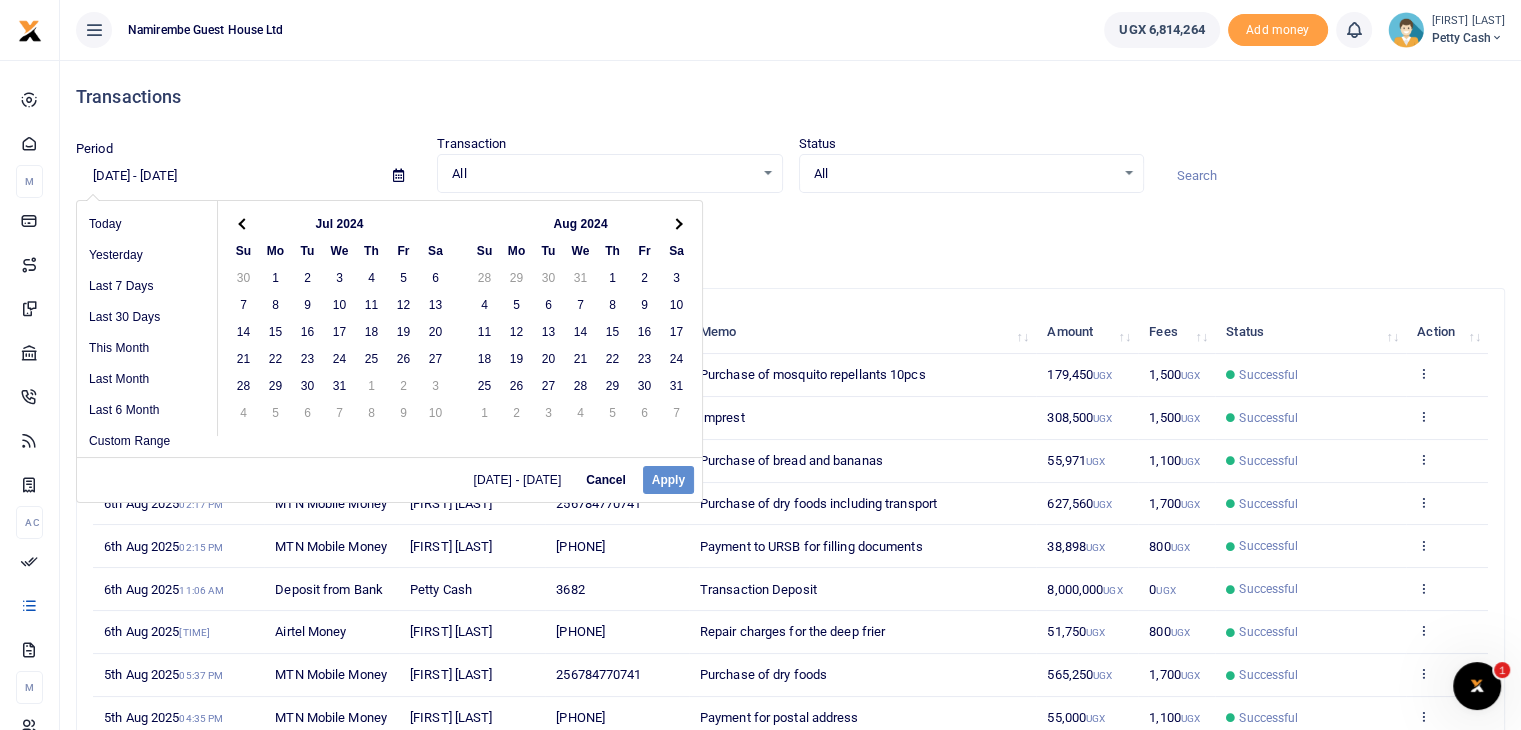 click at bounding box center (677, 223) 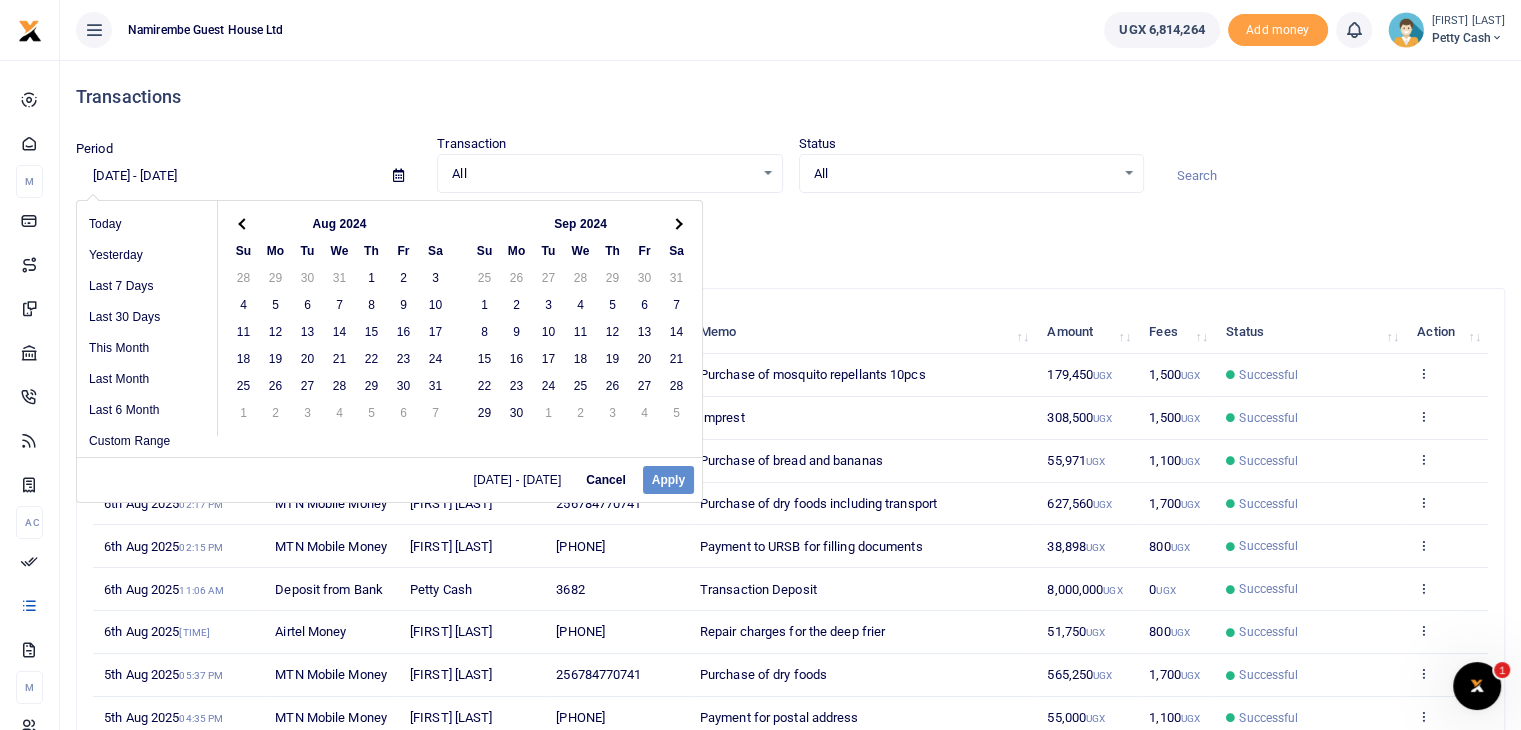 click at bounding box center (677, 223) 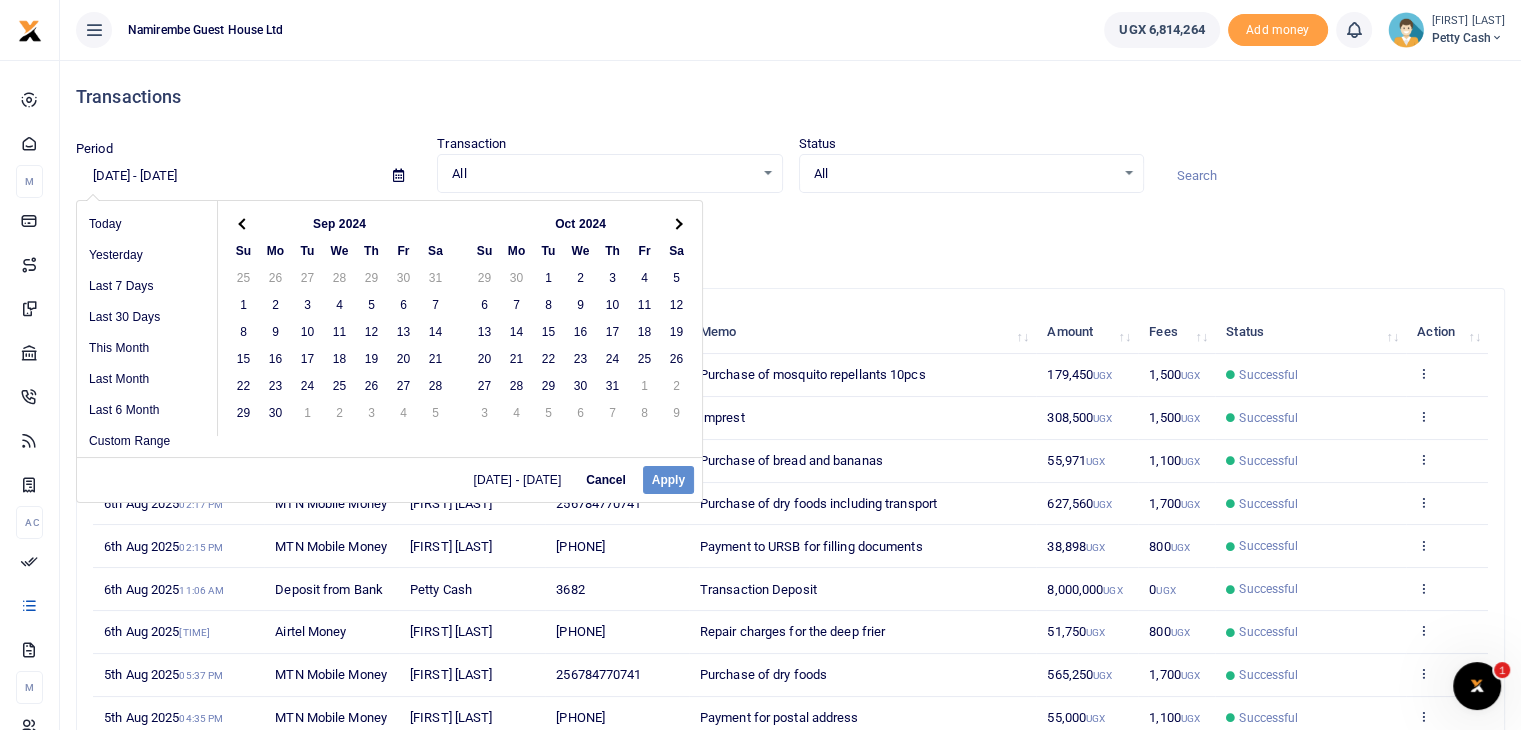 click at bounding box center (677, 223) 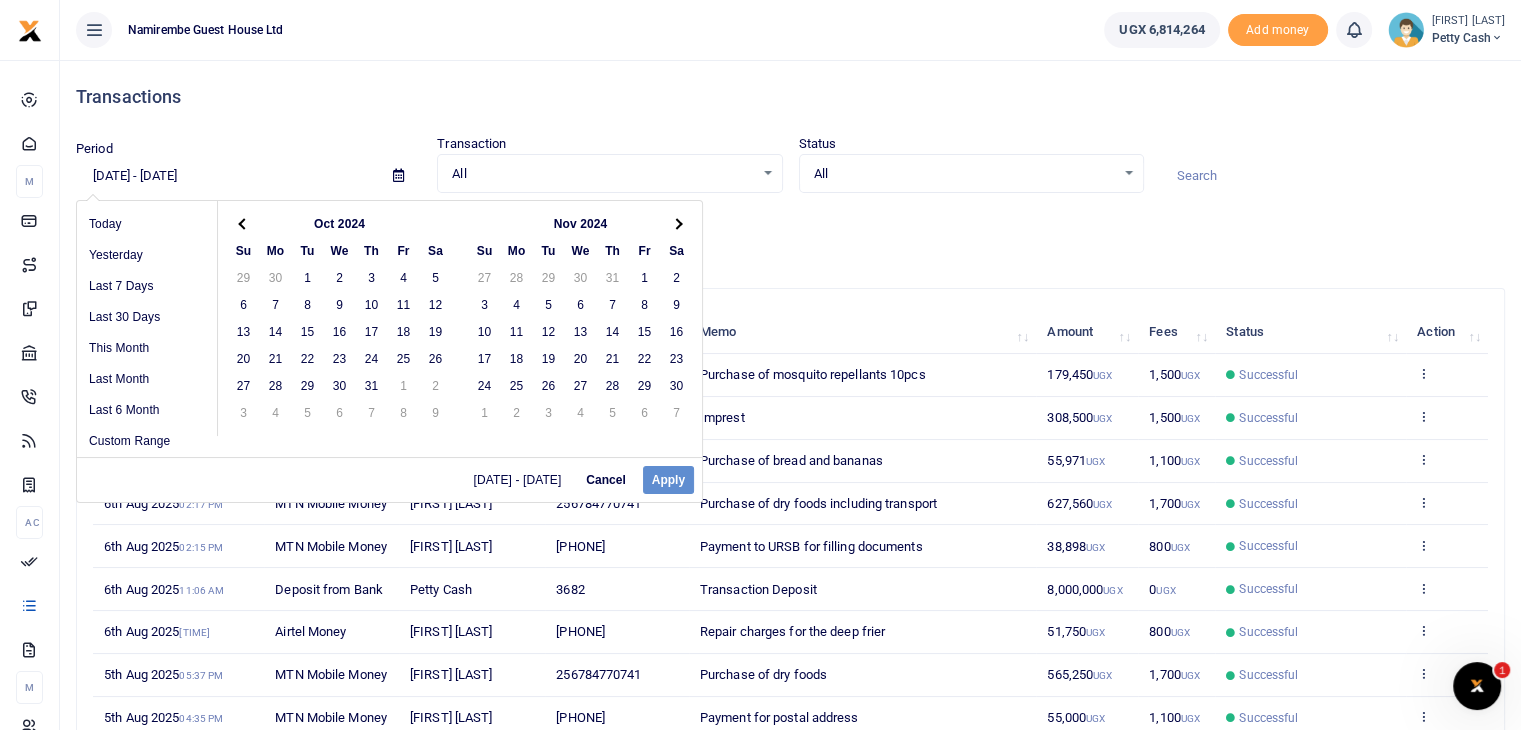 click at bounding box center [677, 223] 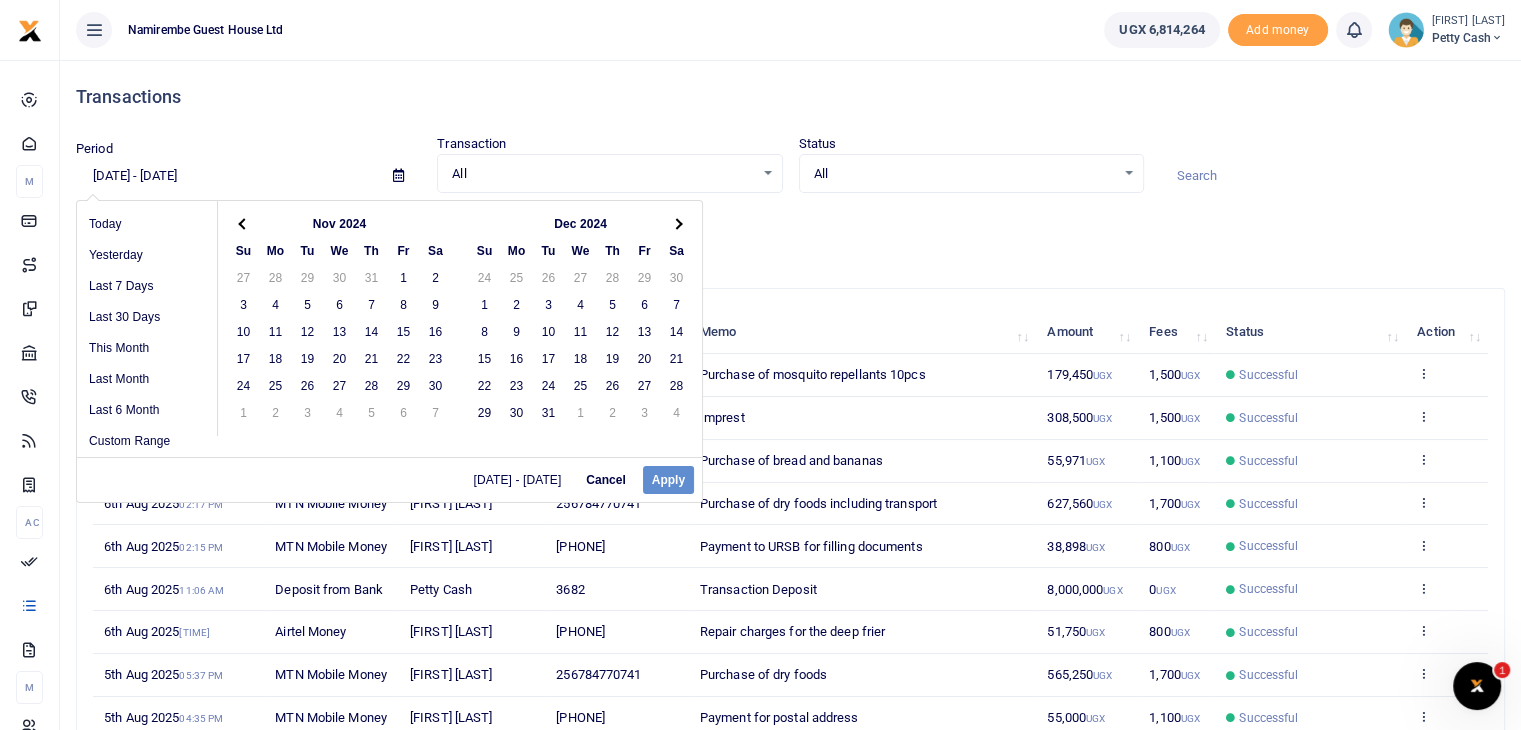click at bounding box center [677, 223] 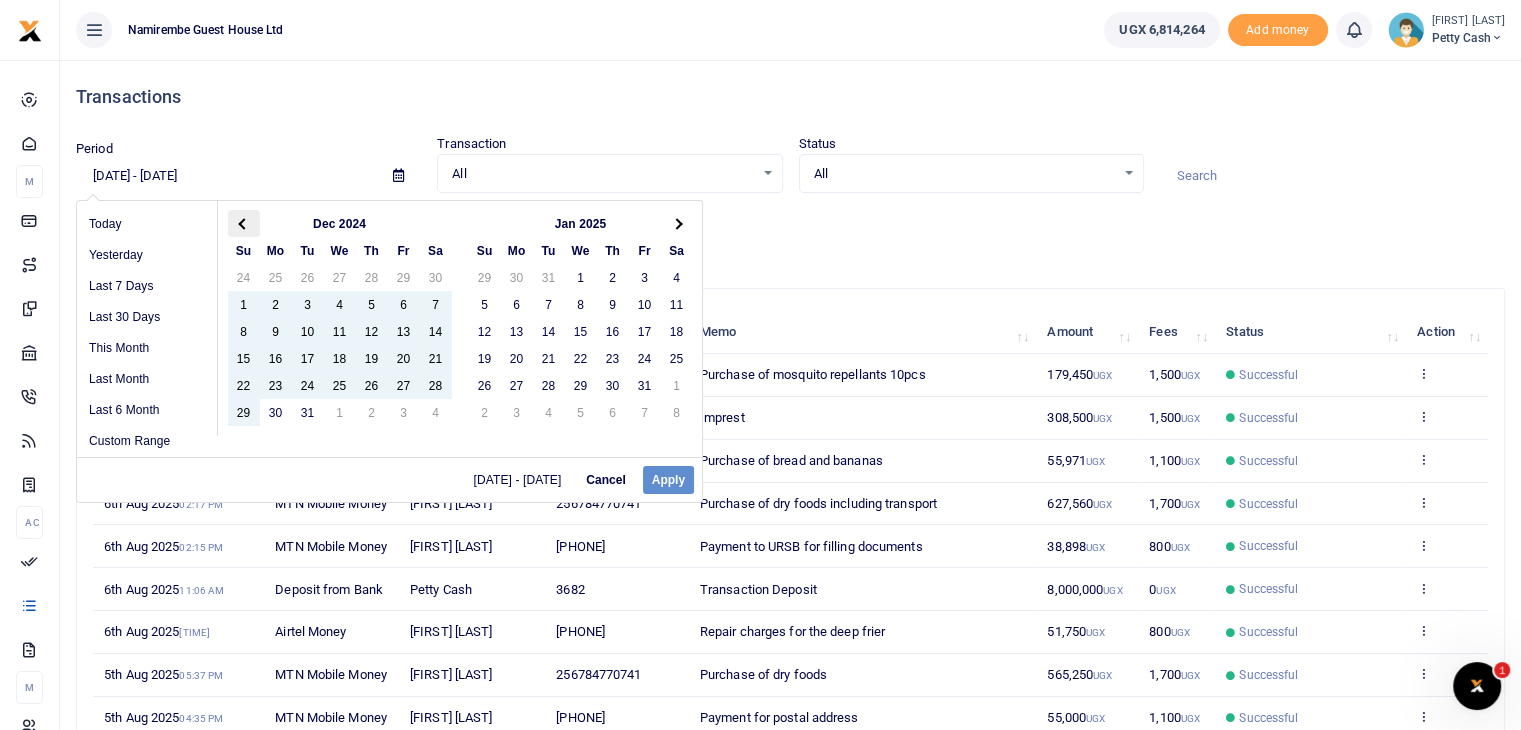 click at bounding box center (243, 223) 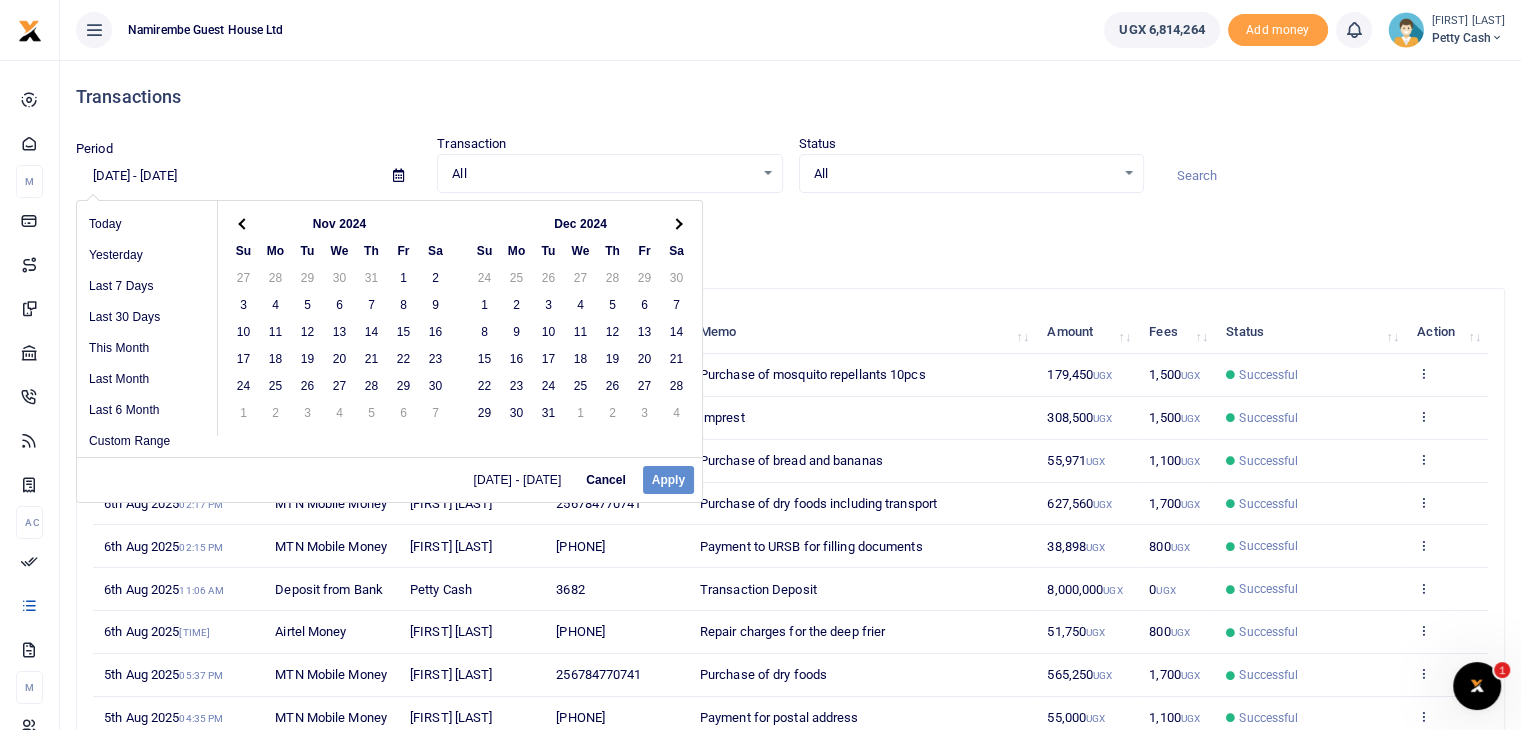 click at bounding box center (243, 223) 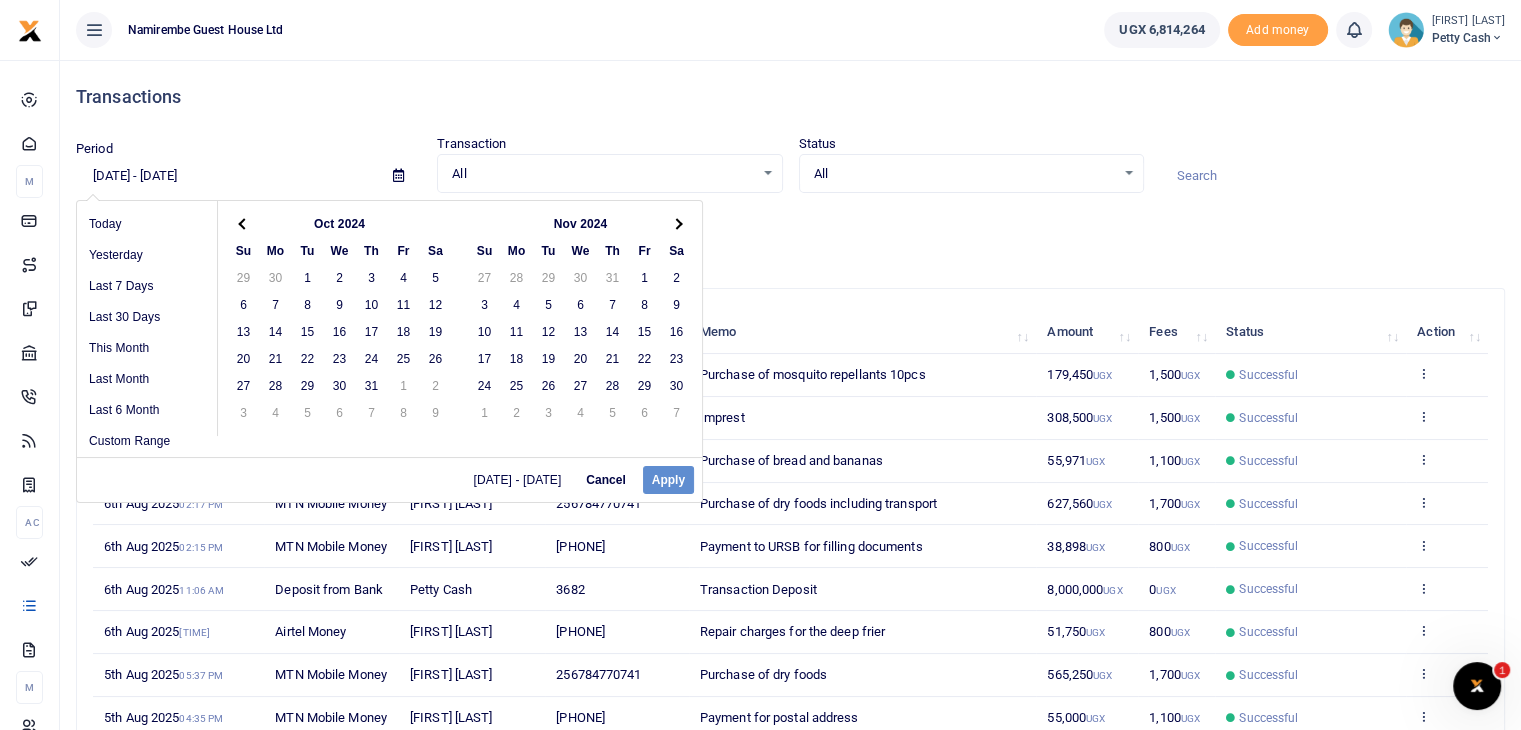 click at bounding box center (243, 223) 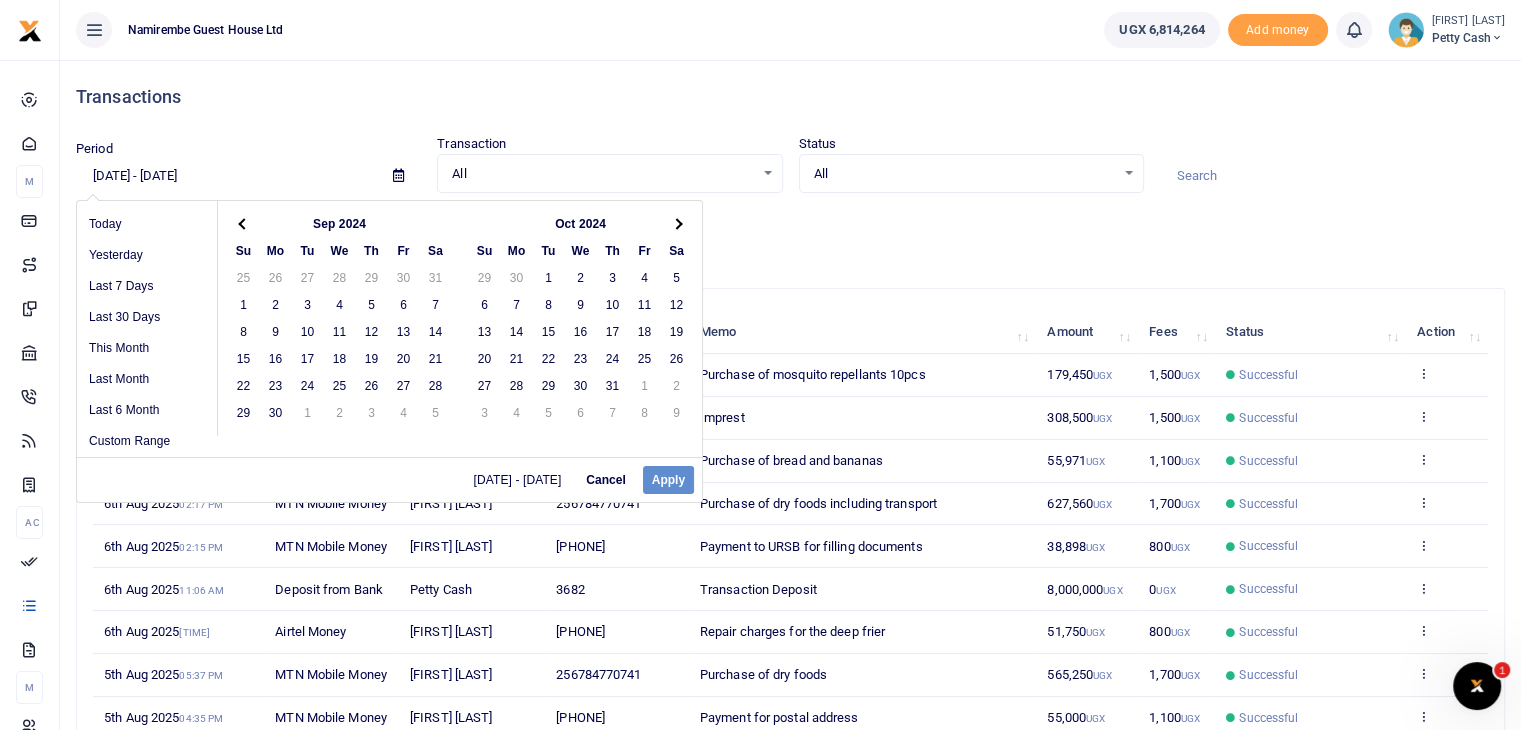click at bounding box center [243, 223] 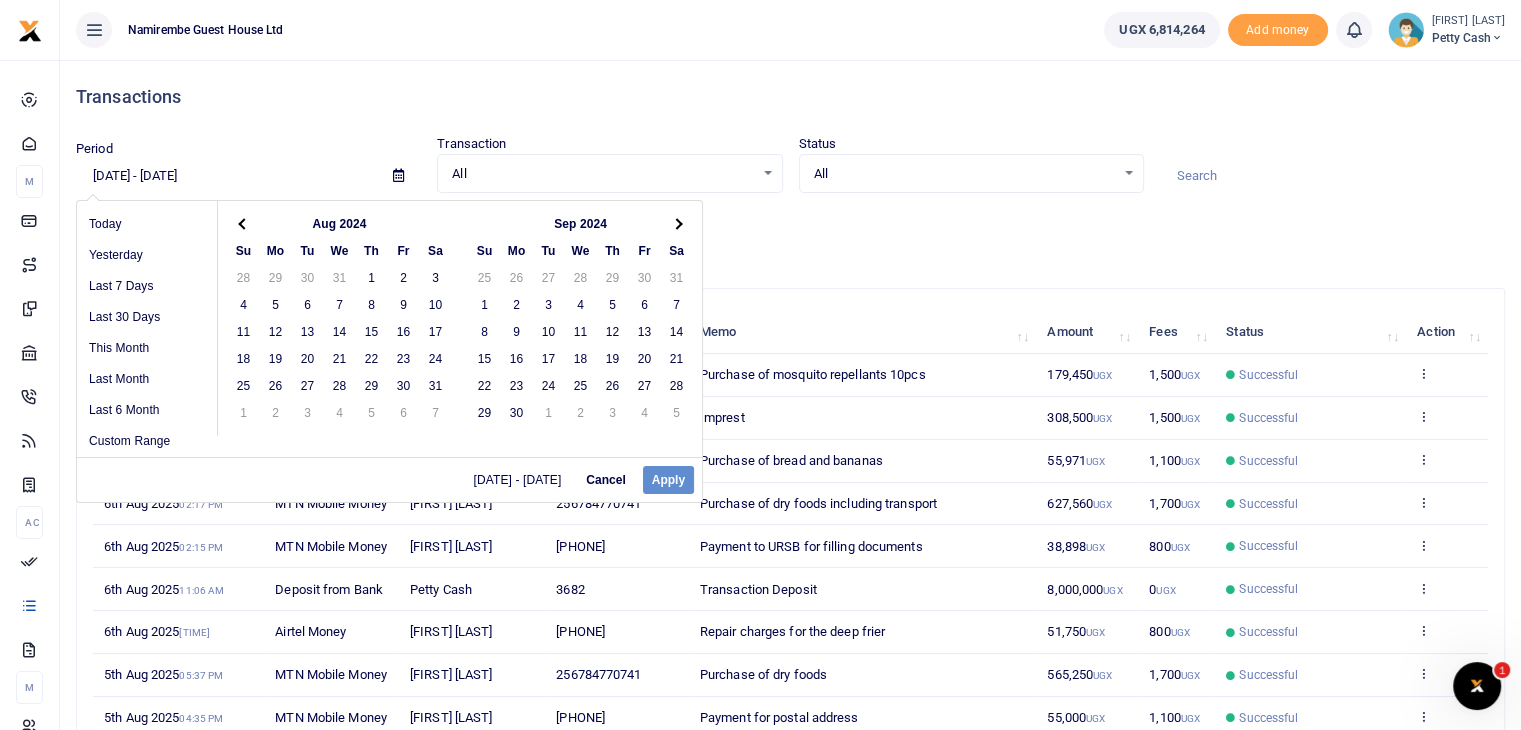 click at bounding box center (243, 223) 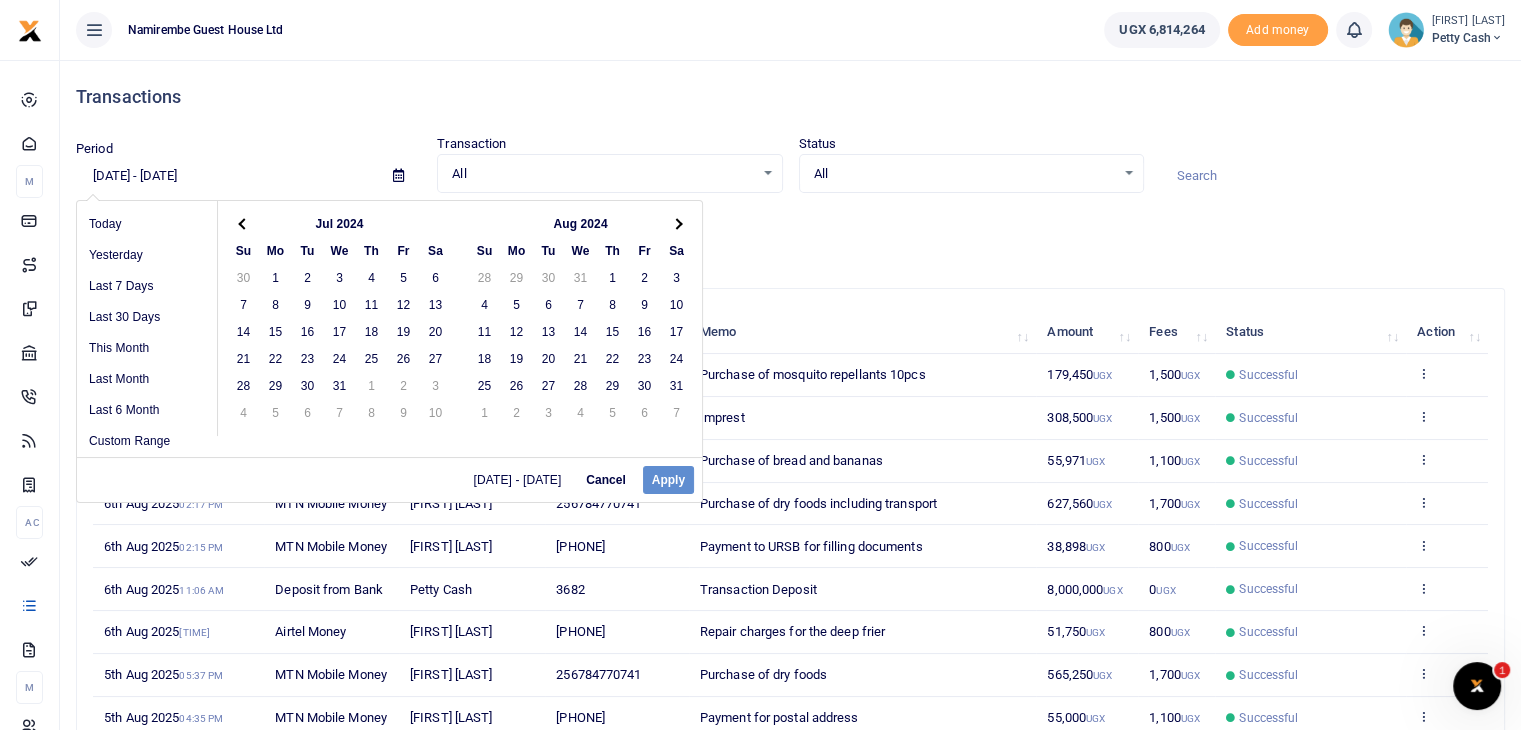 click at bounding box center (243, 223) 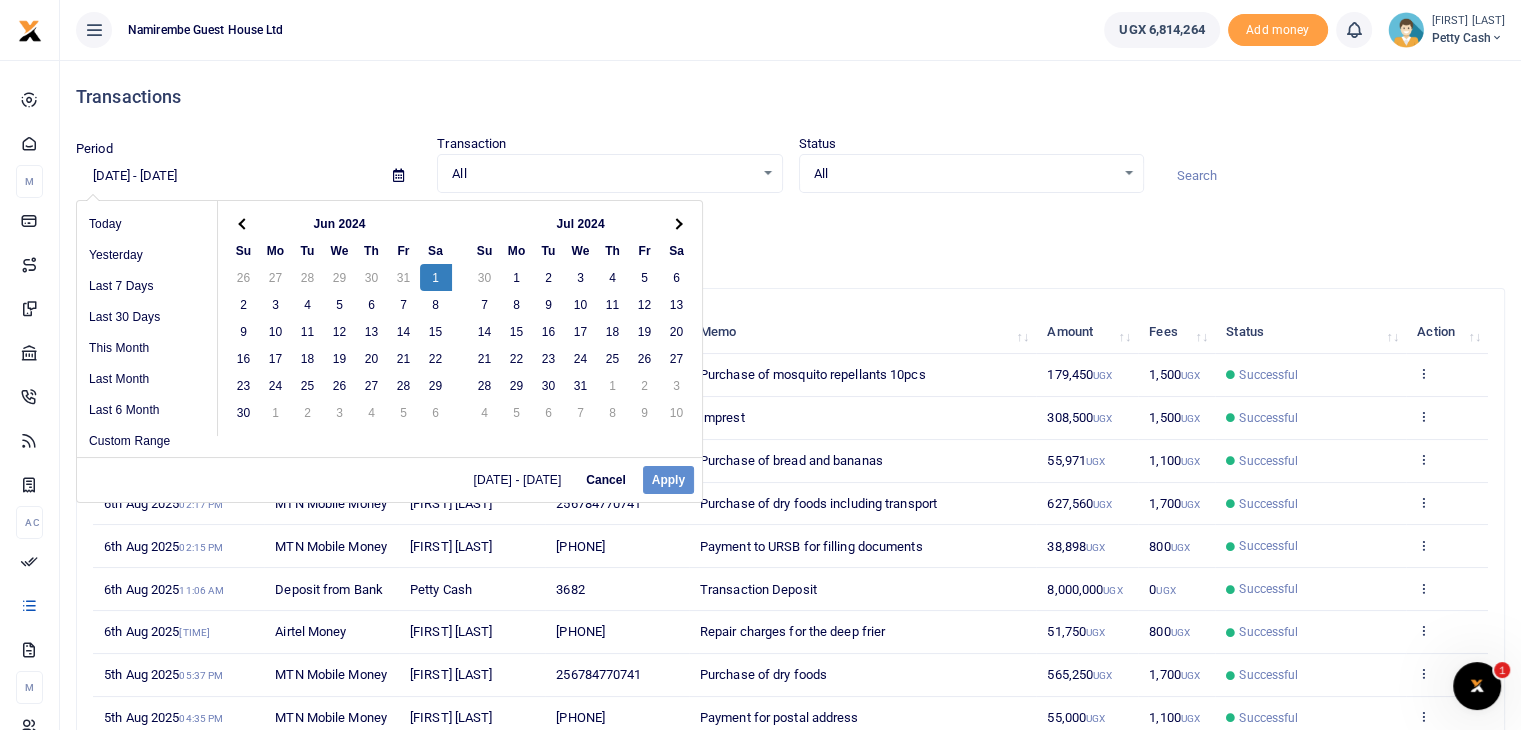 click at bounding box center [243, 223] 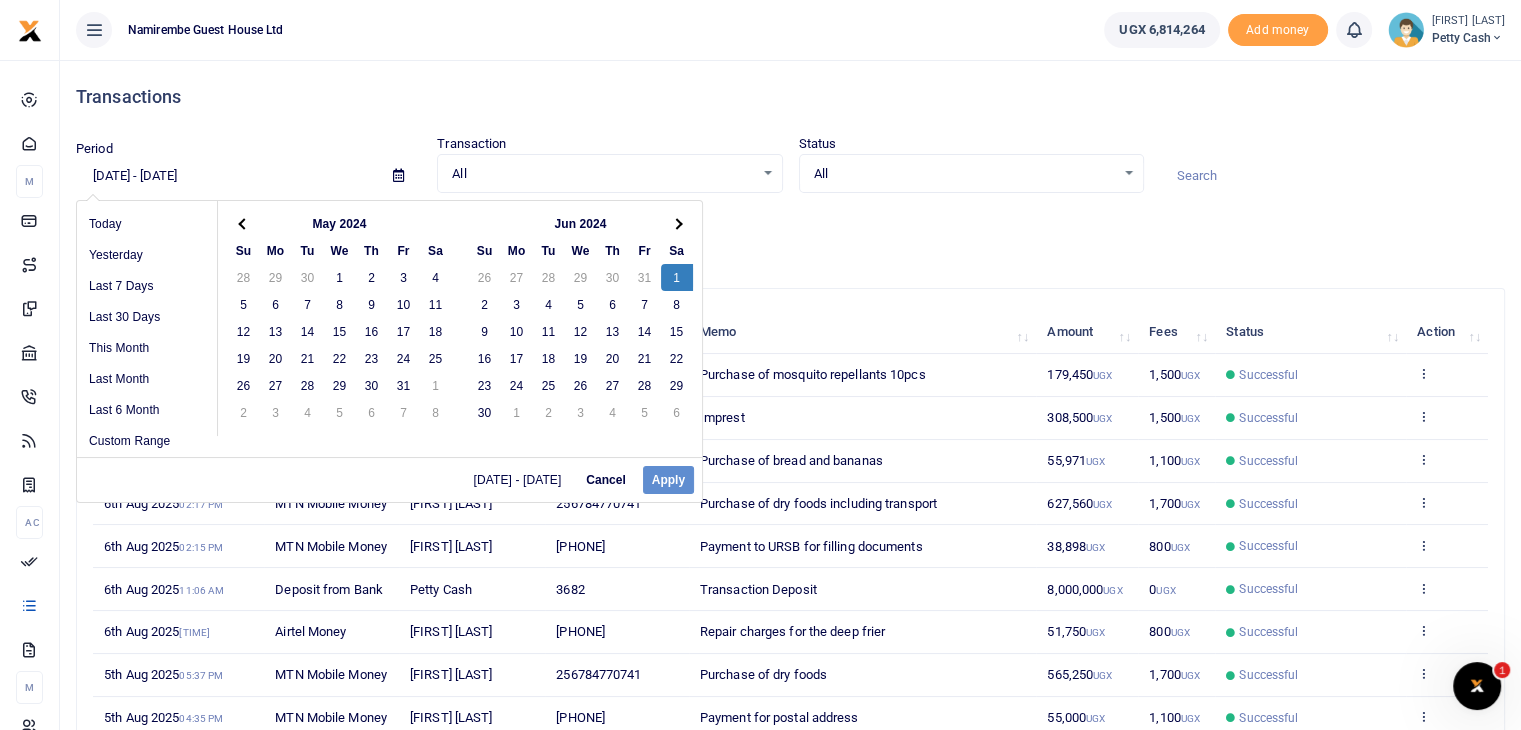 click at bounding box center (243, 223) 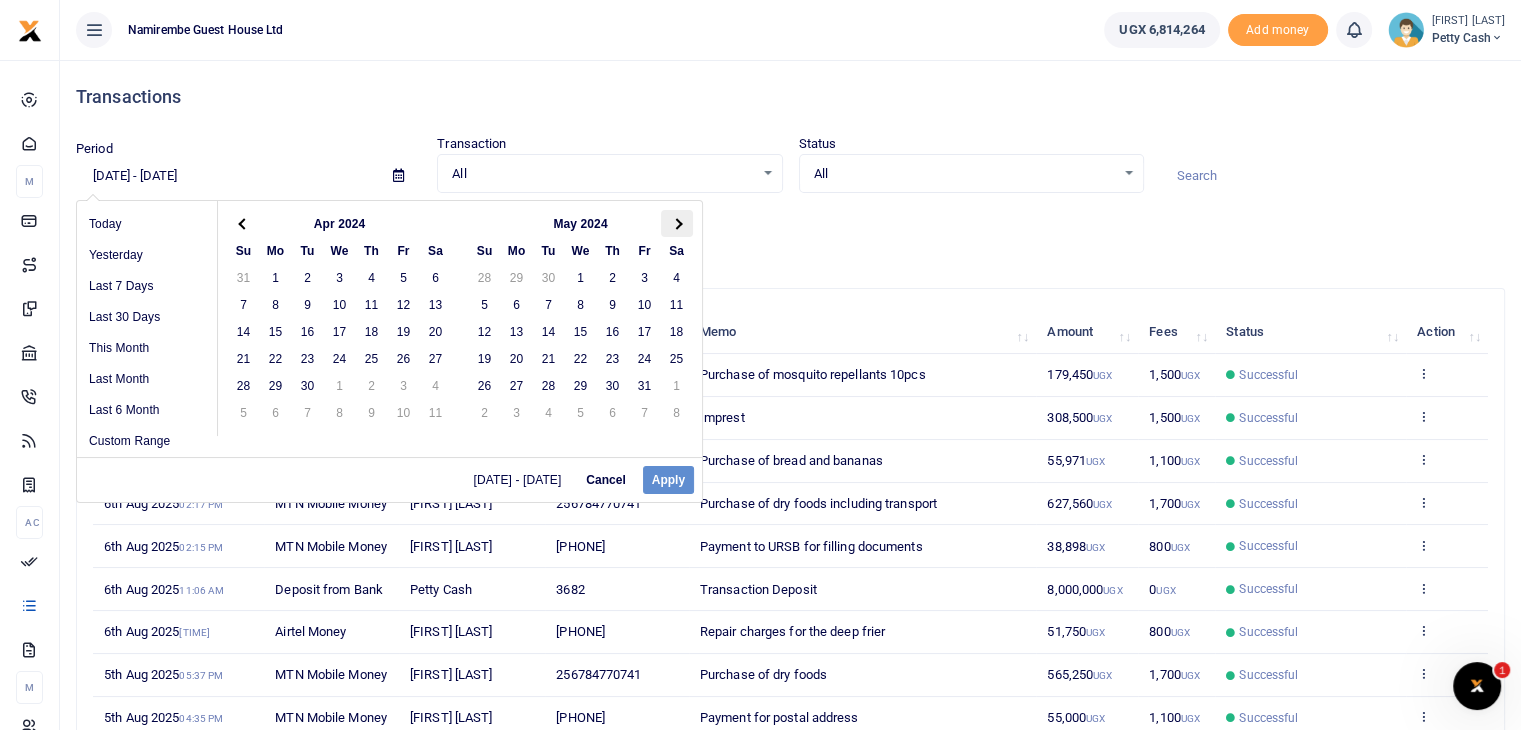 click at bounding box center [677, 223] 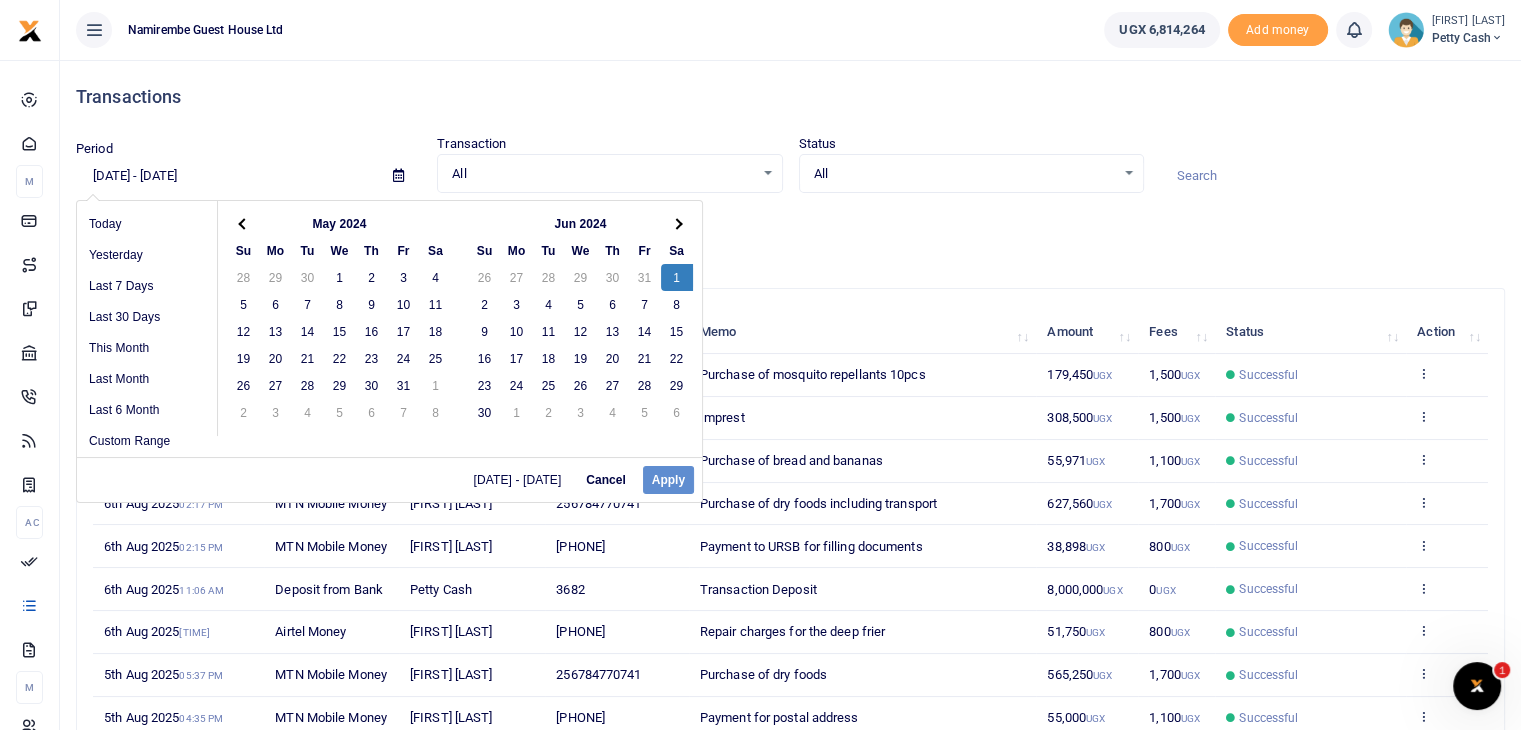 click at bounding box center (677, 223) 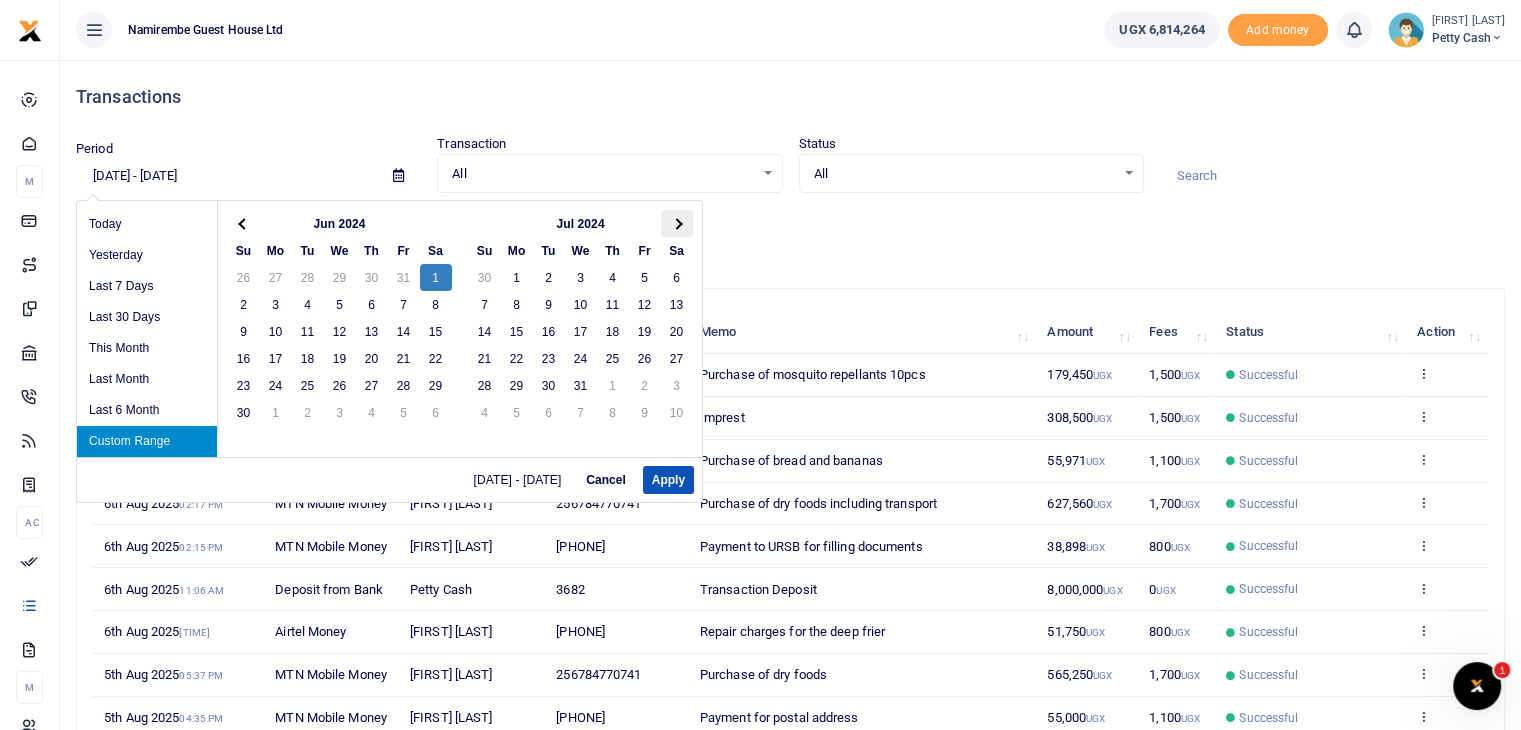 click at bounding box center (676, 223) 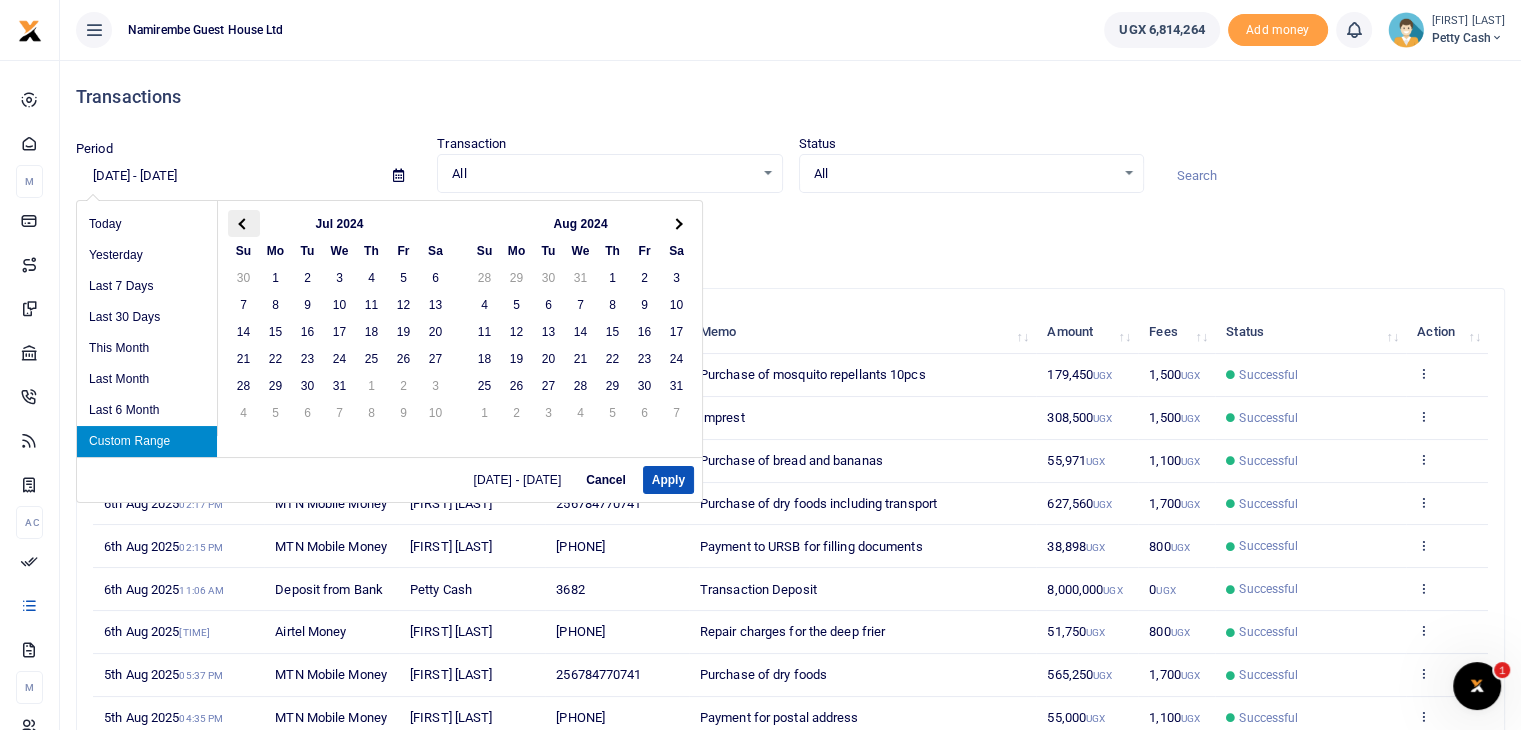 click at bounding box center [244, 223] 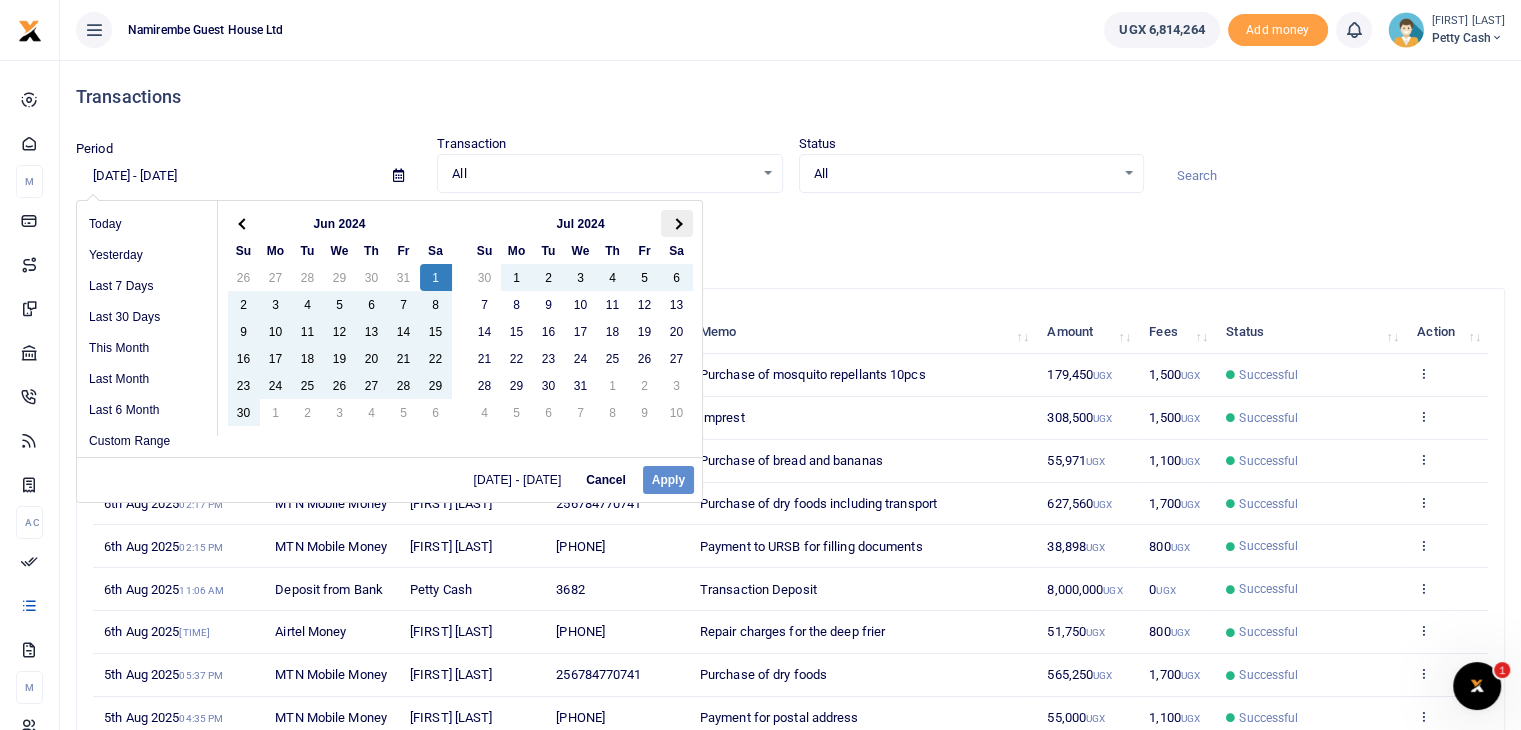 click at bounding box center (677, 223) 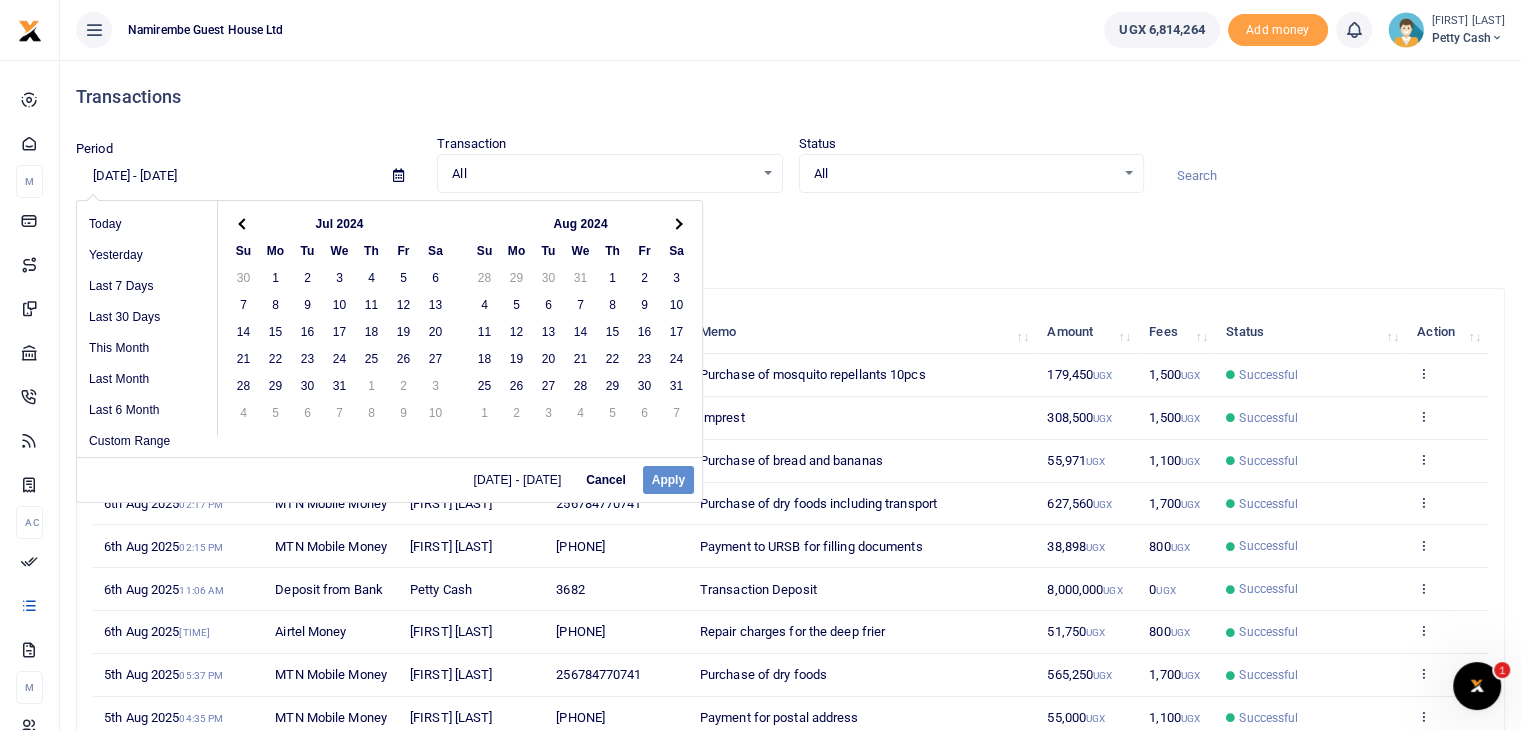 click at bounding box center (677, 223) 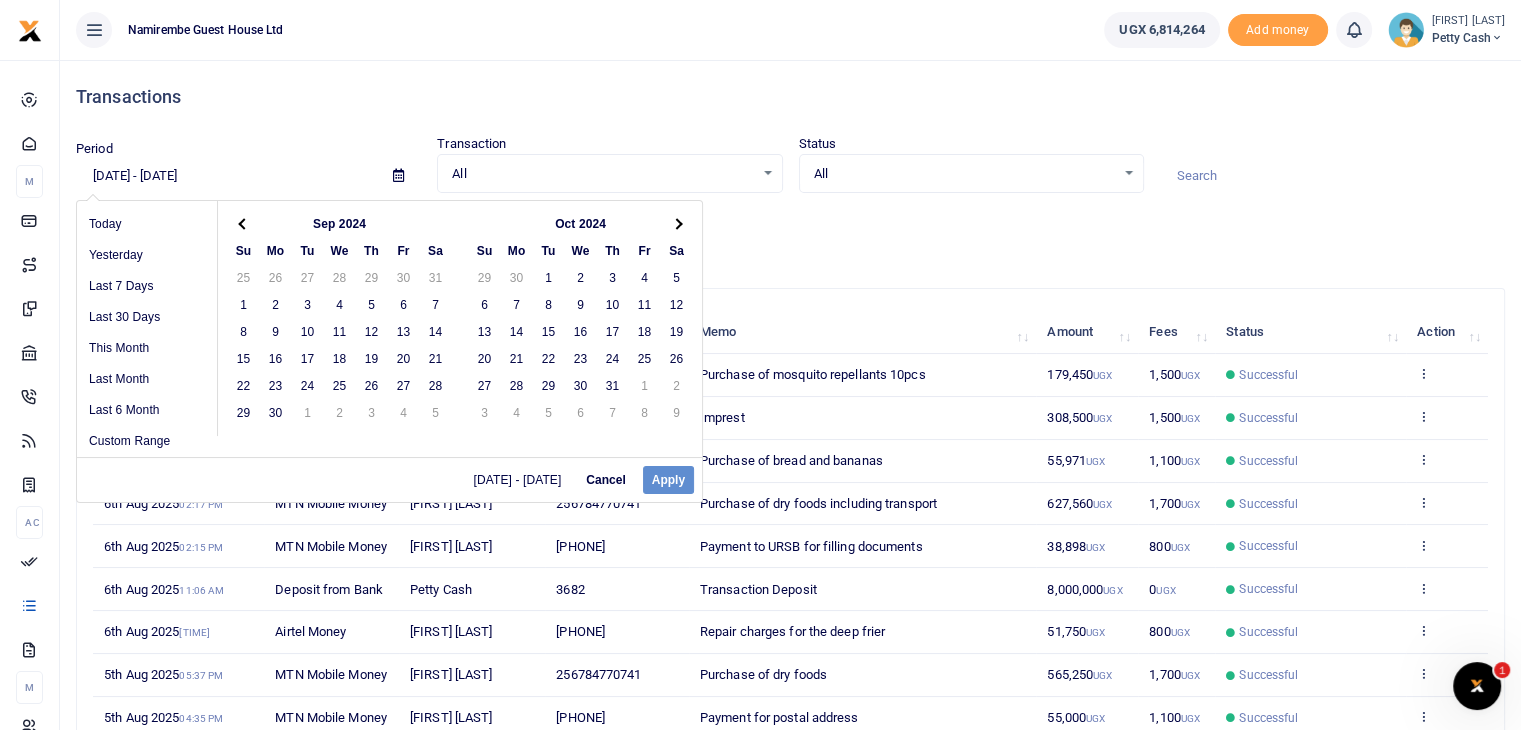 click at bounding box center [677, 223] 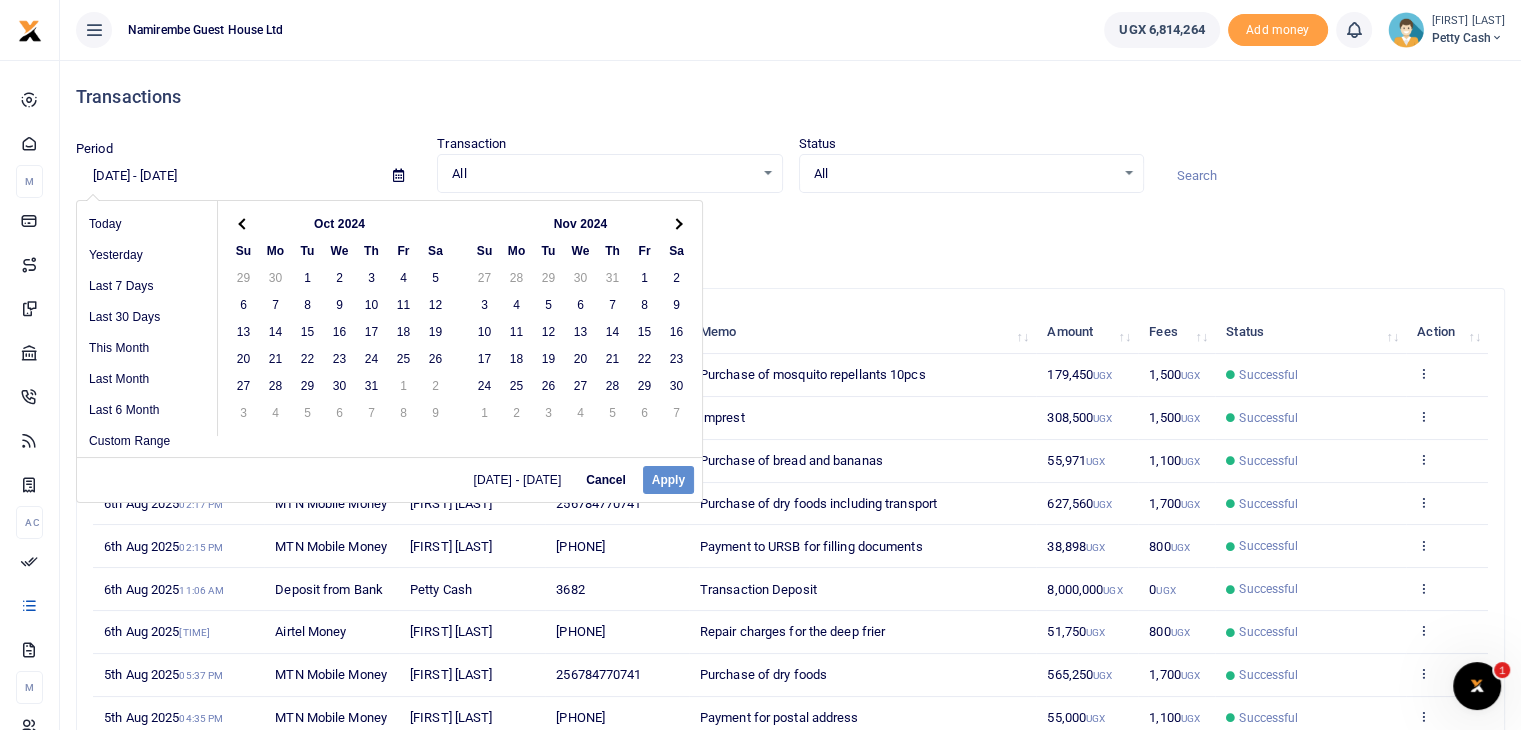 click at bounding box center [677, 223] 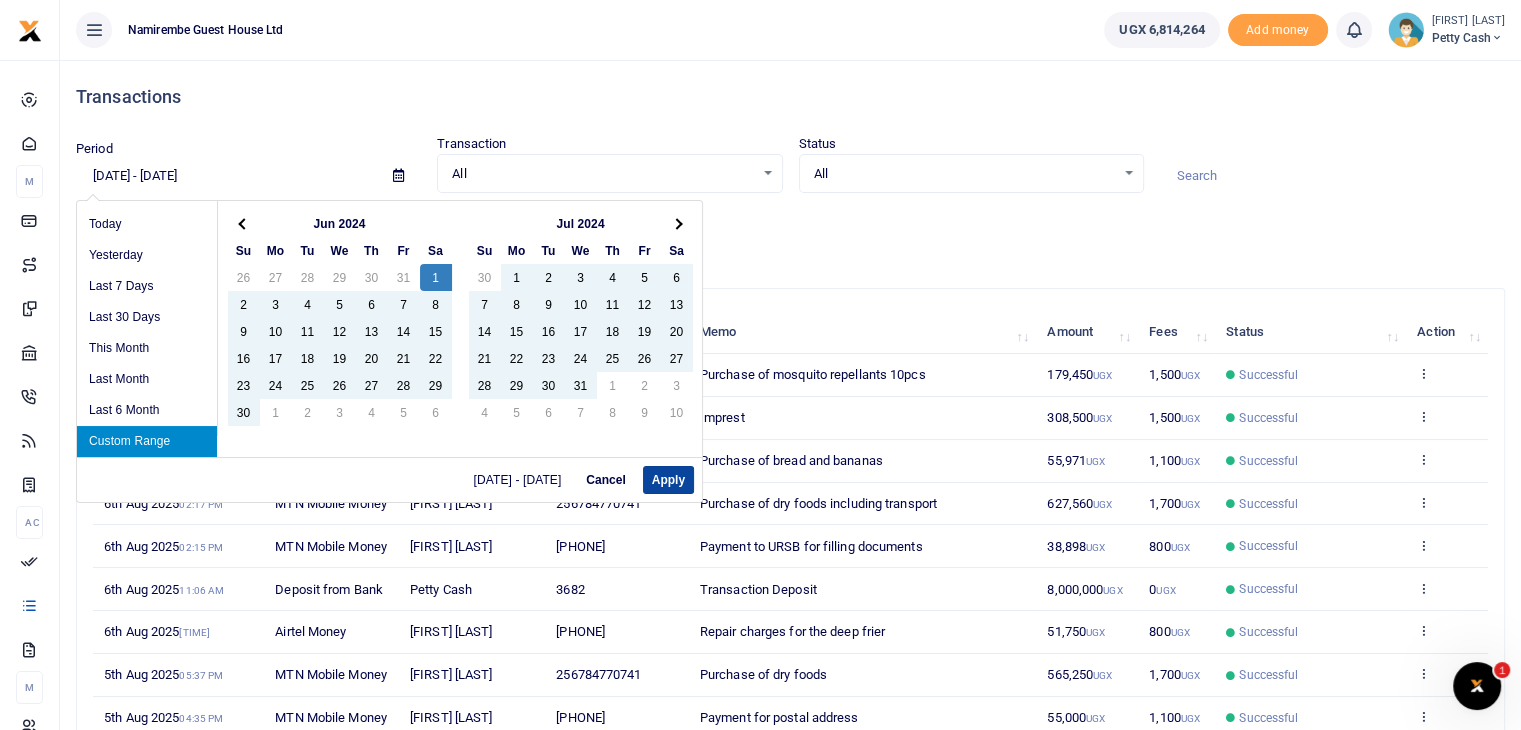 click on "Apply" at bounding box center [668, 480] 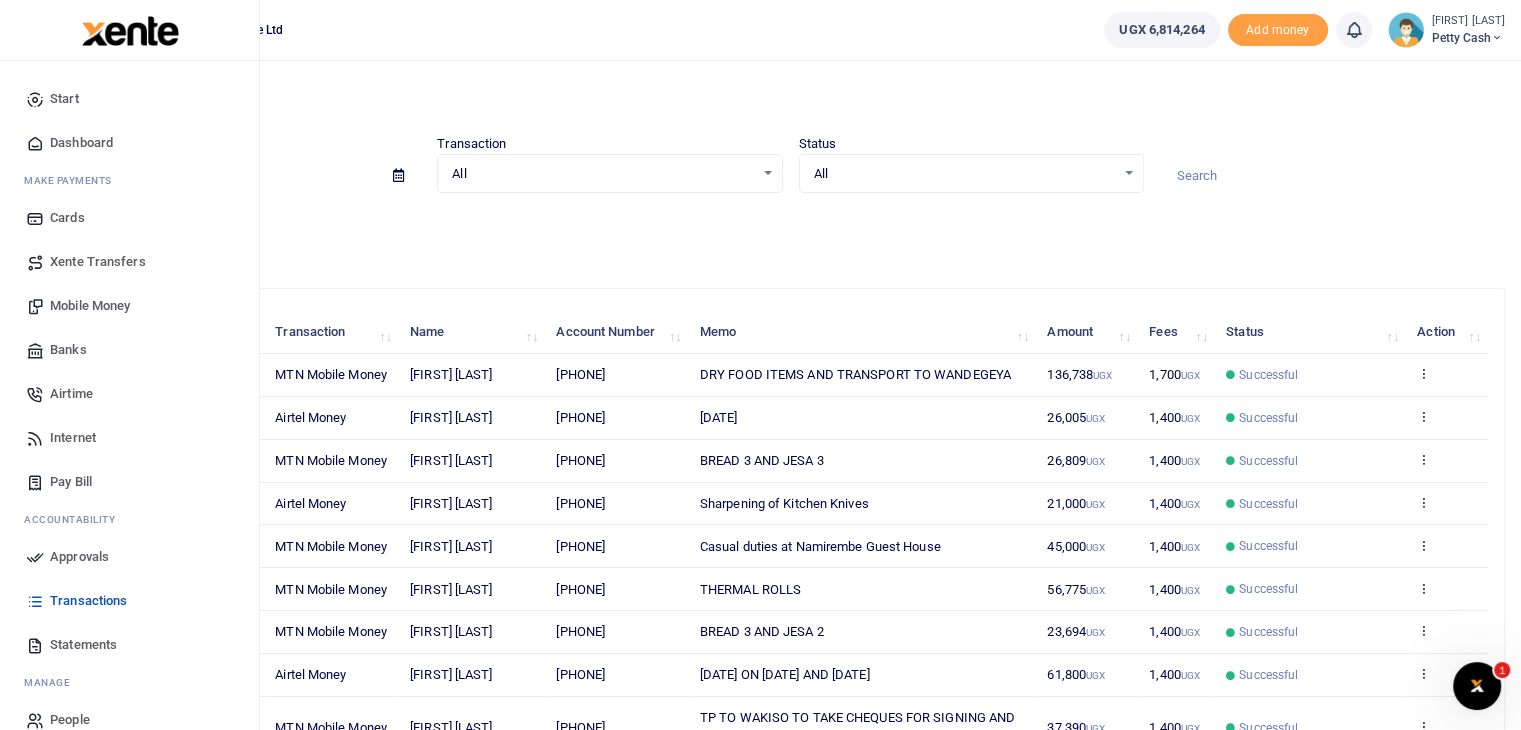 click on "Statements" at bounding box center [83, 645] 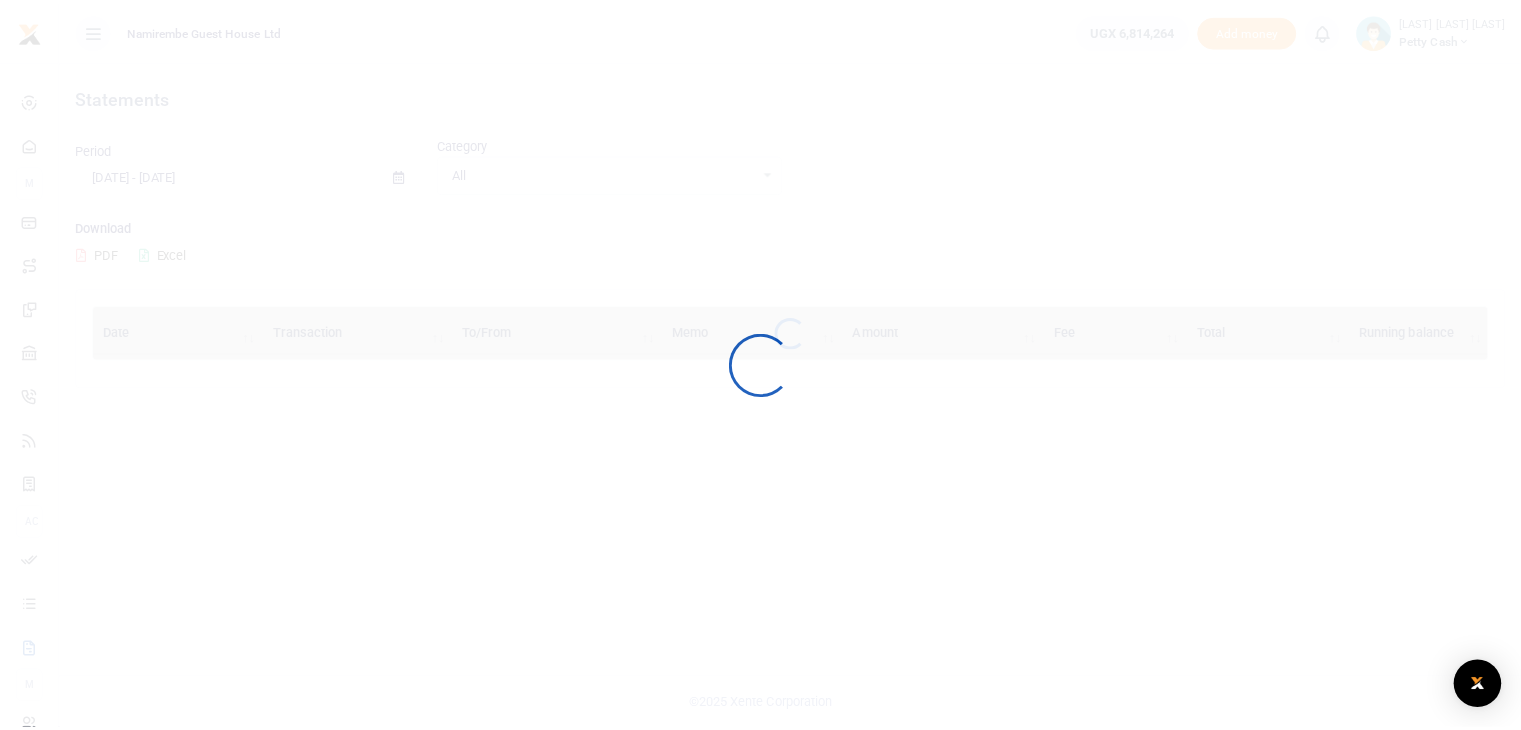 scroll, scrollTop: 0, scrollLeft: 0, axis: both 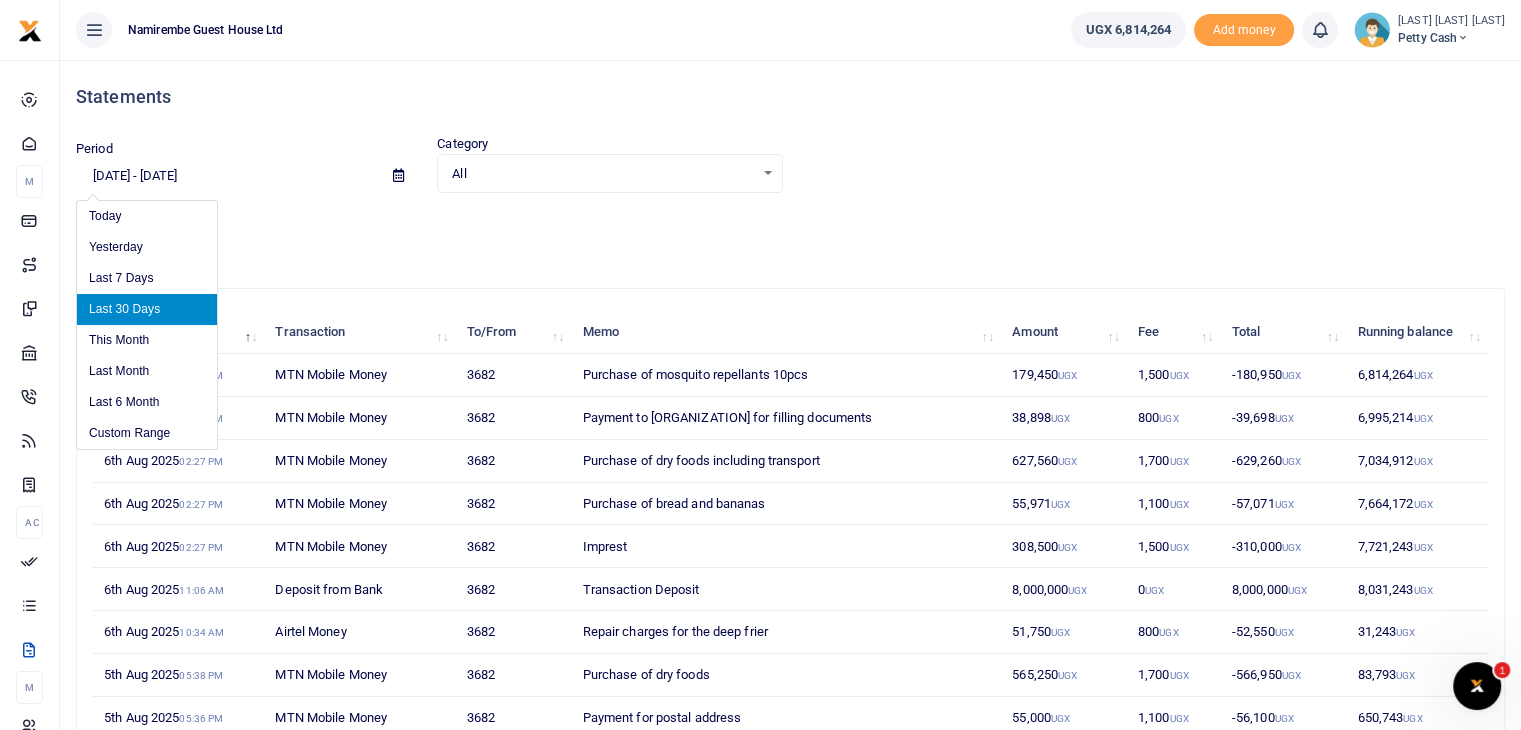click on "[DATE] - [DATE]" at bounding box center (226, 176) 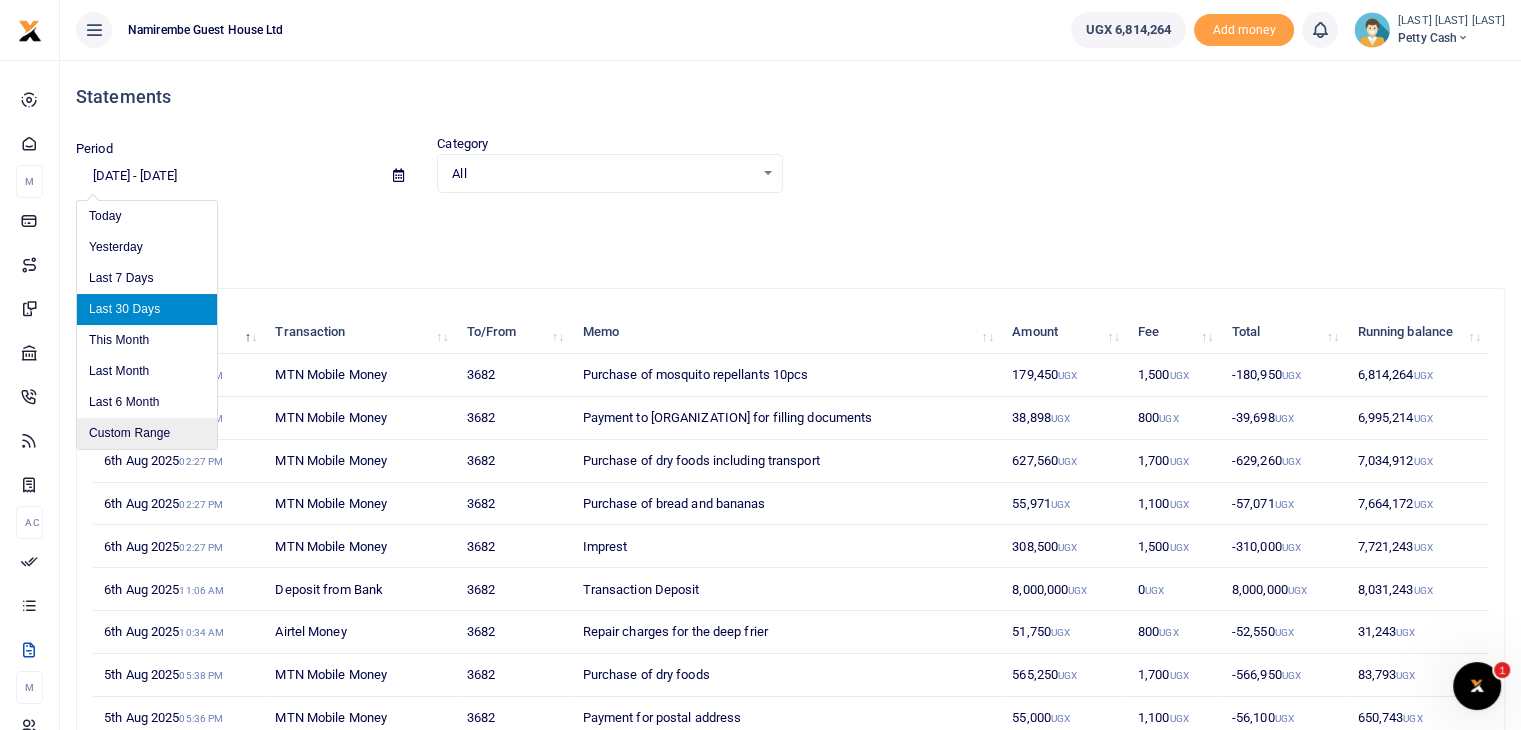 click on "Custom Range" at bounding box center (147, 433) 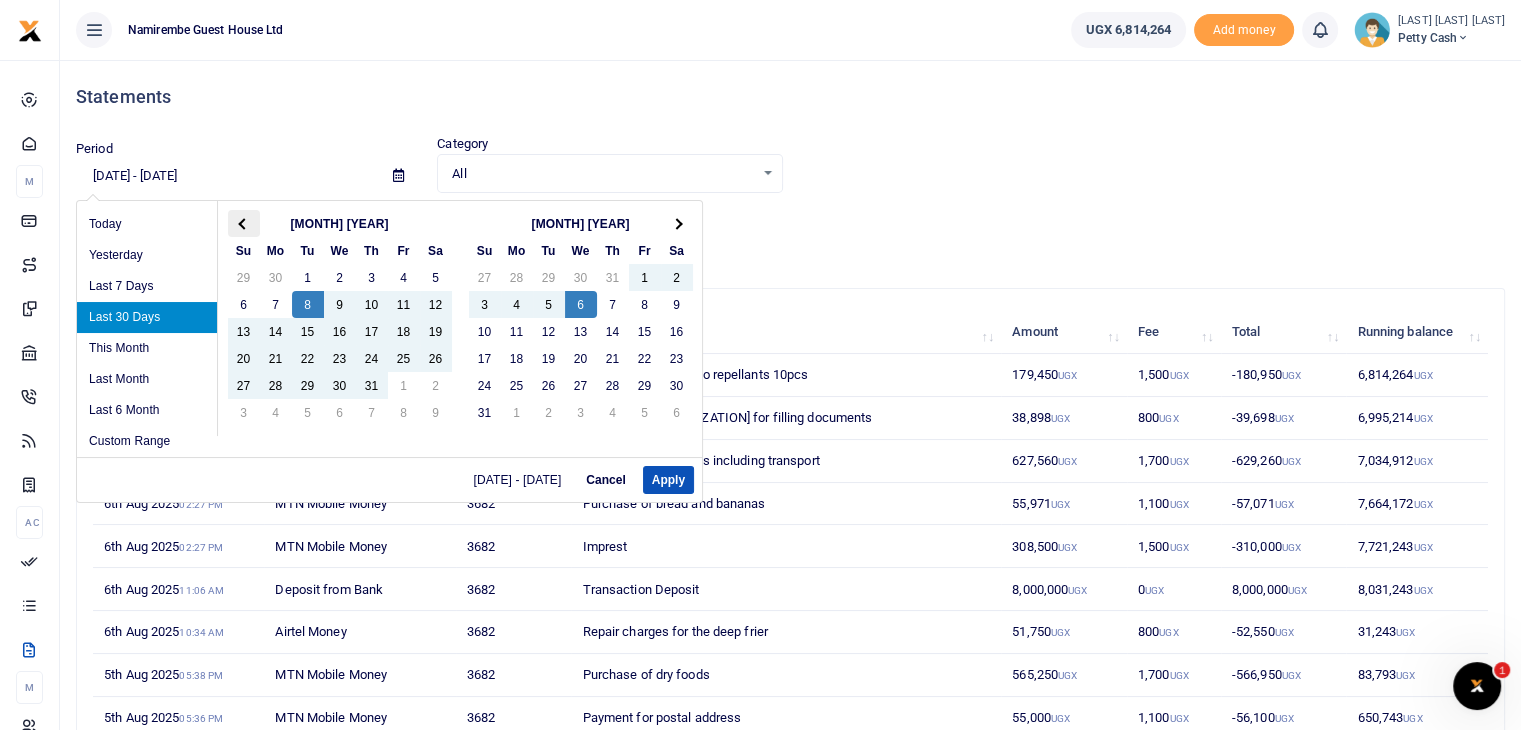 click at bounding box center (244, 223) 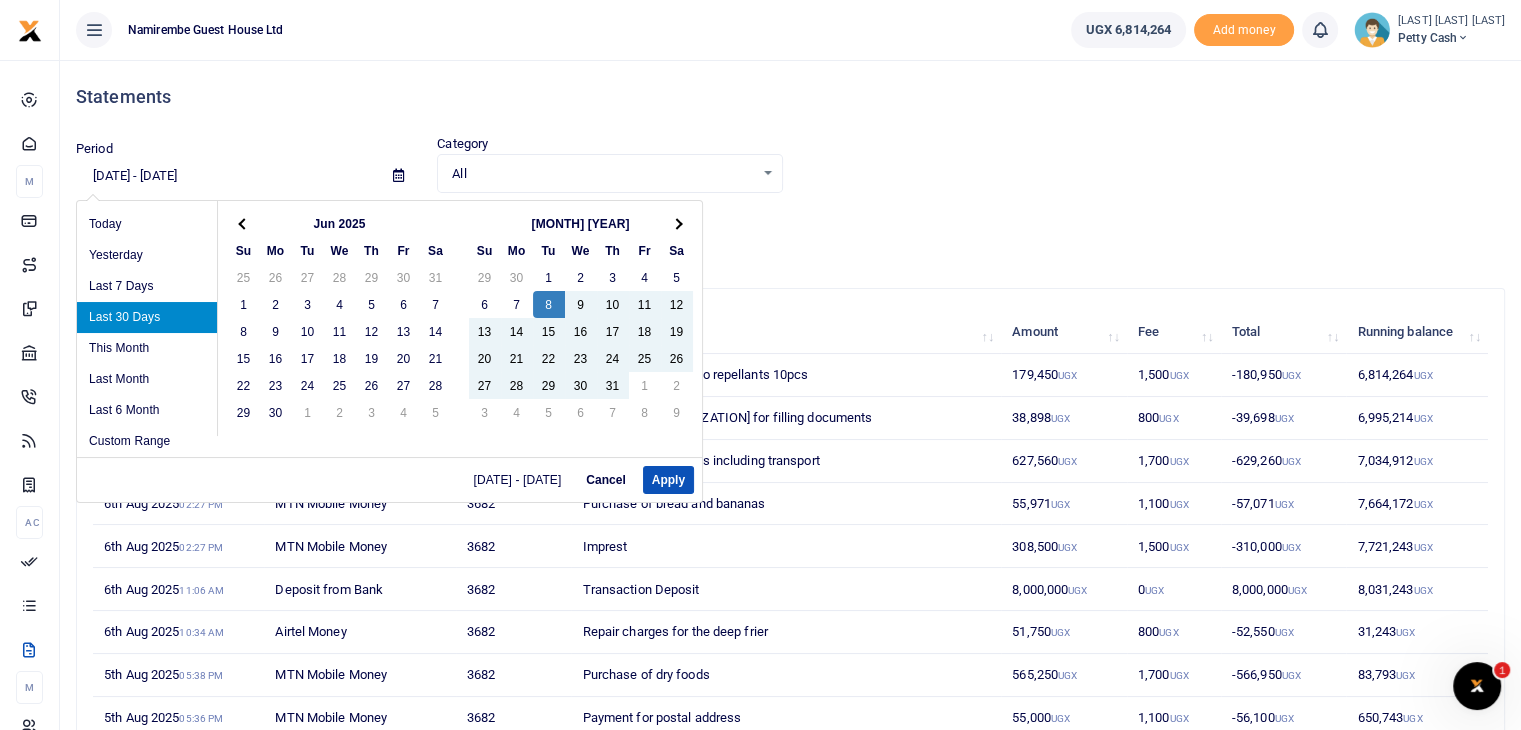 click at bounding box center (244, 223) 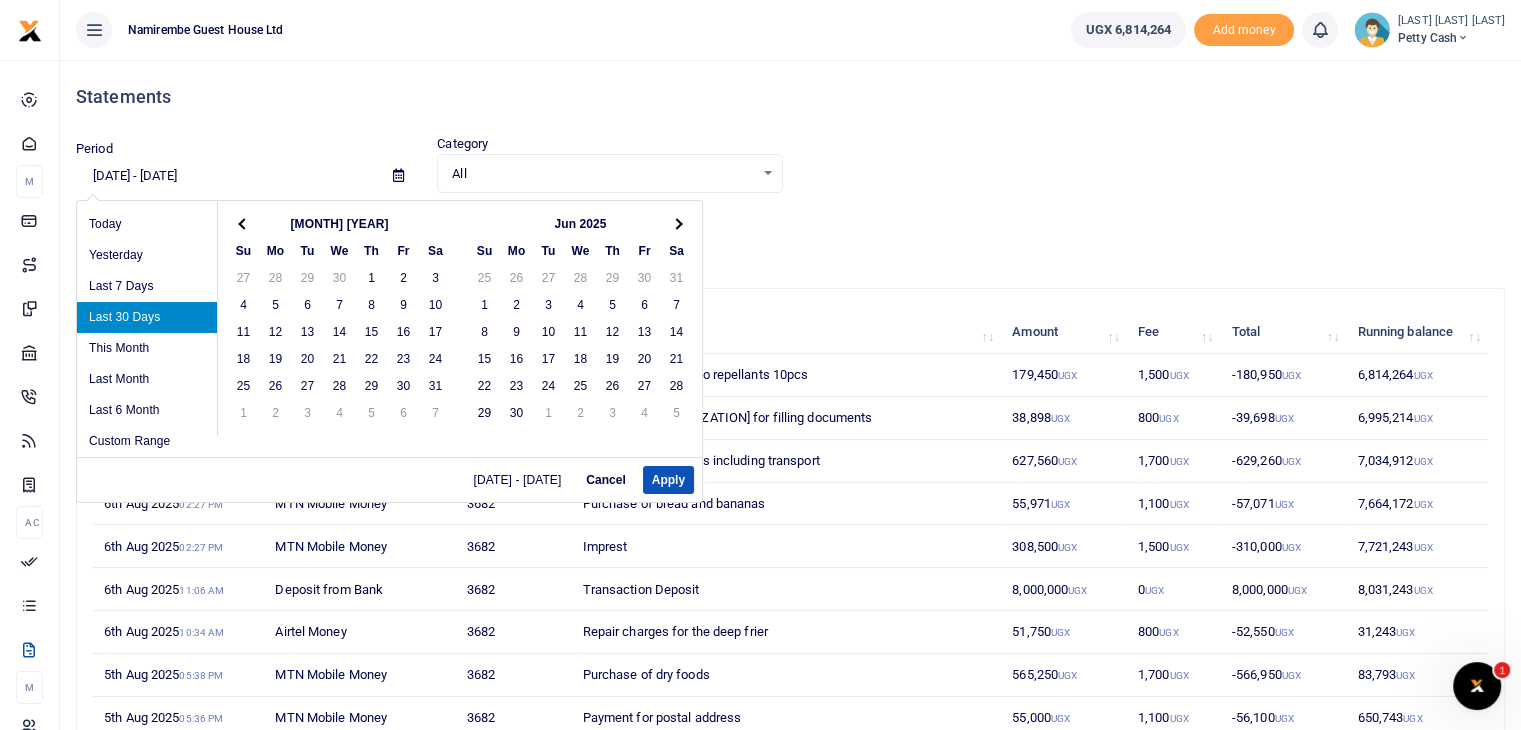 click at bounding box center (244, 223) 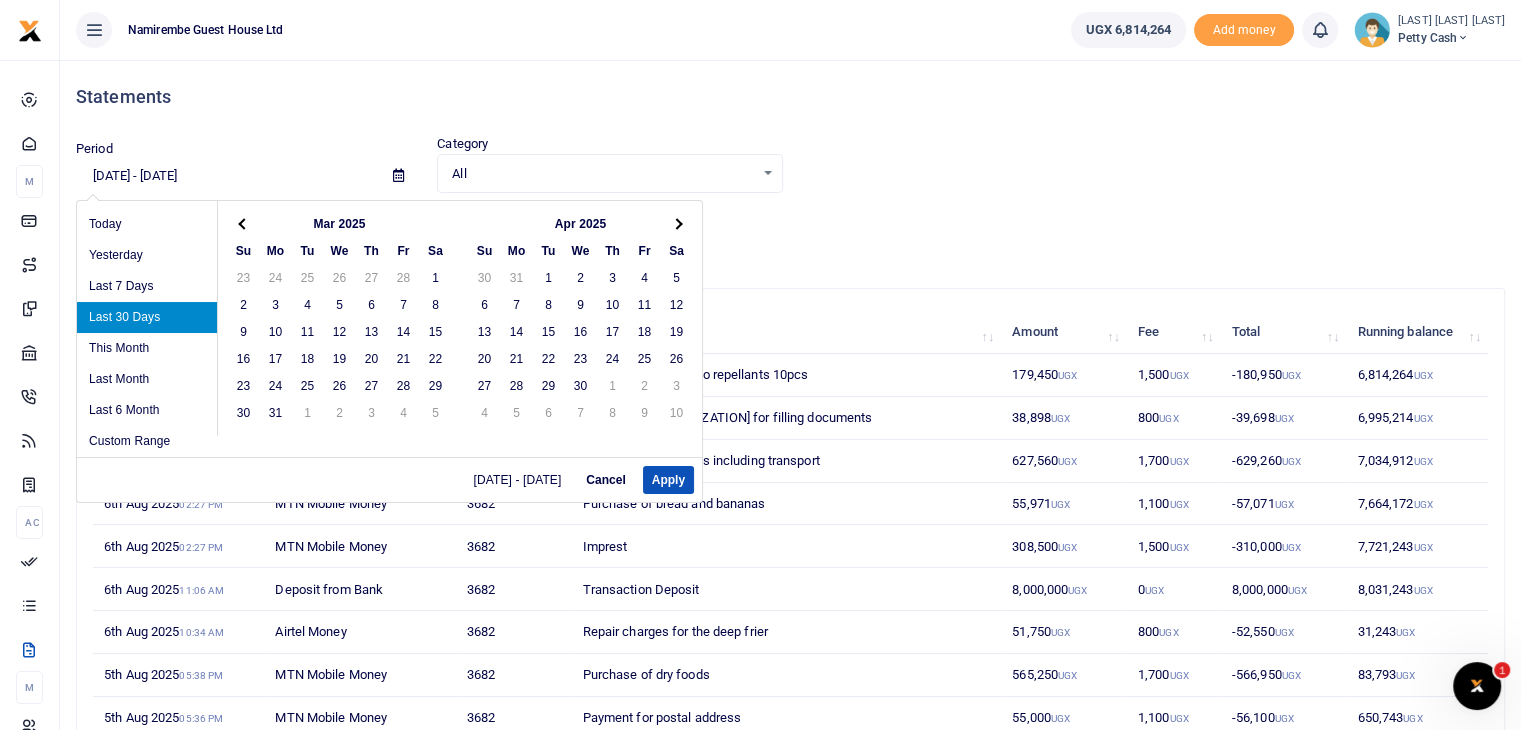 click at bounding box center (244, 223) 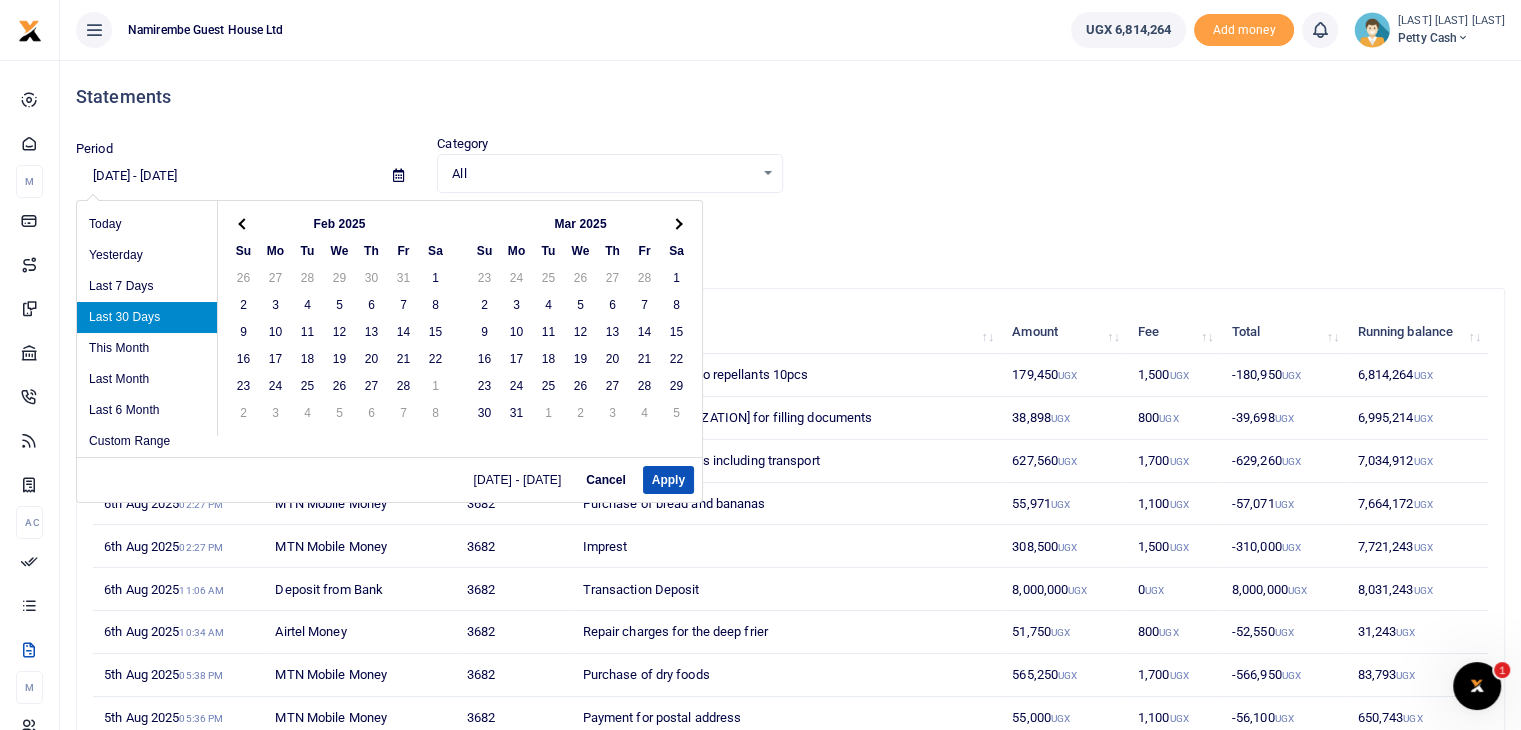 click at bounding box center [244, 223] 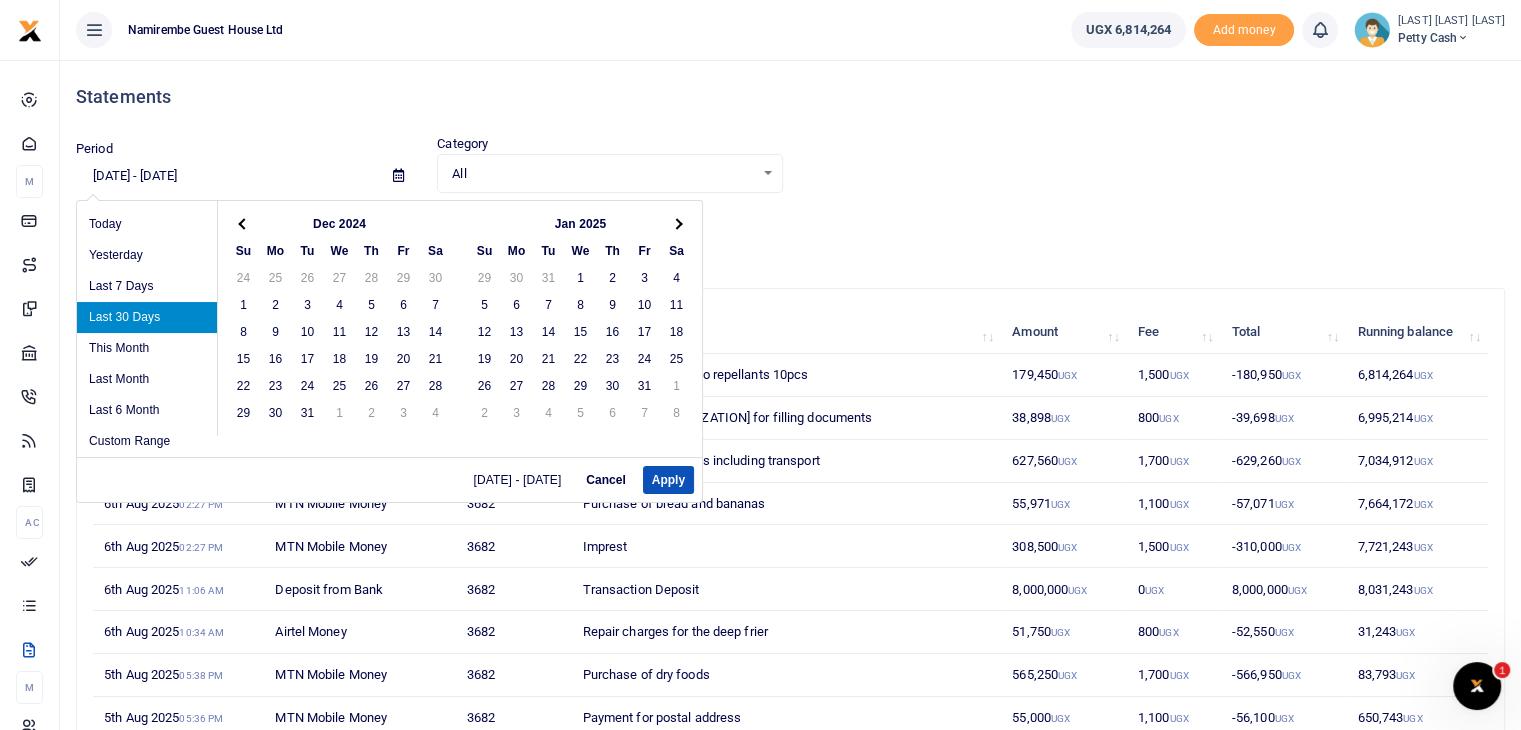 click at bounding box center (244, 223) 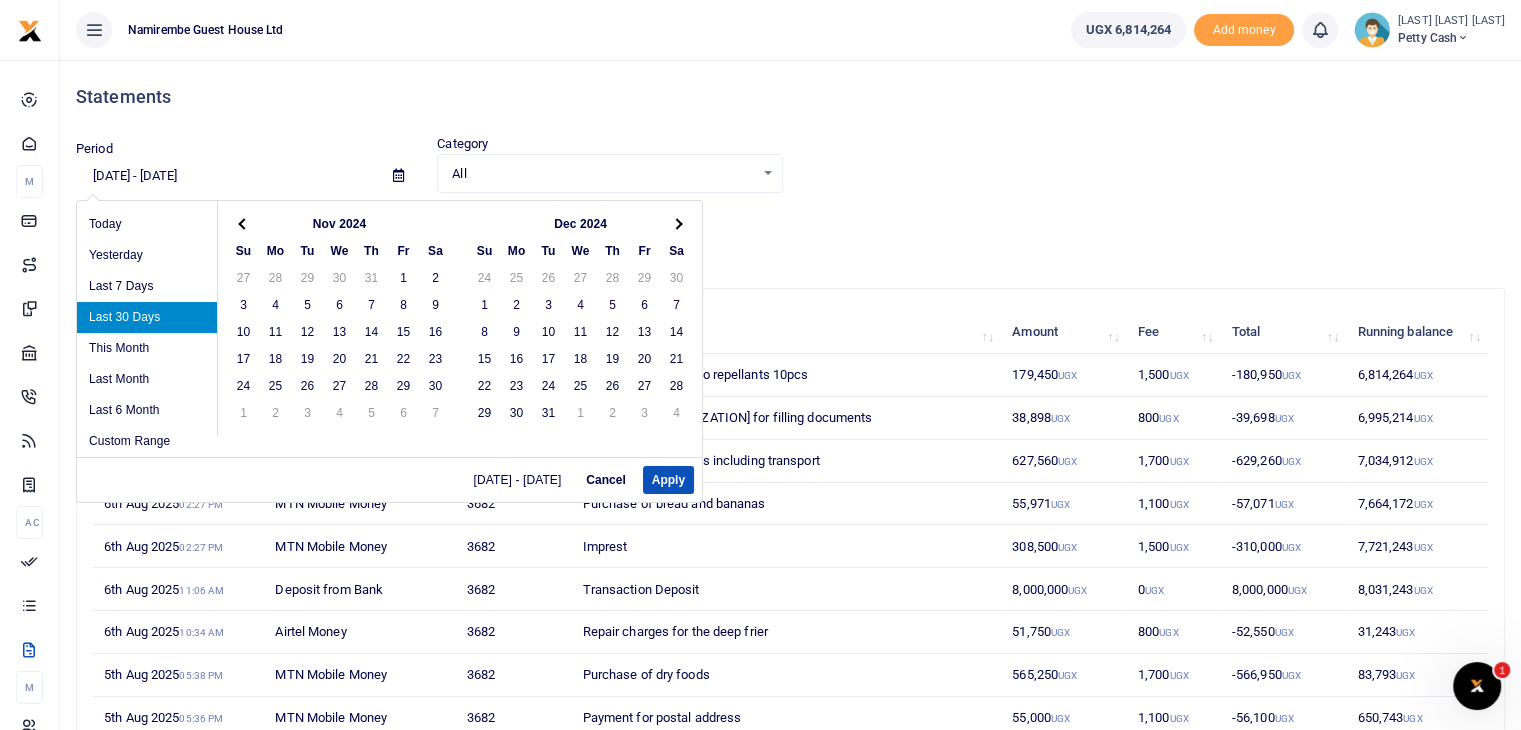 click at bounding box center (244, 223) 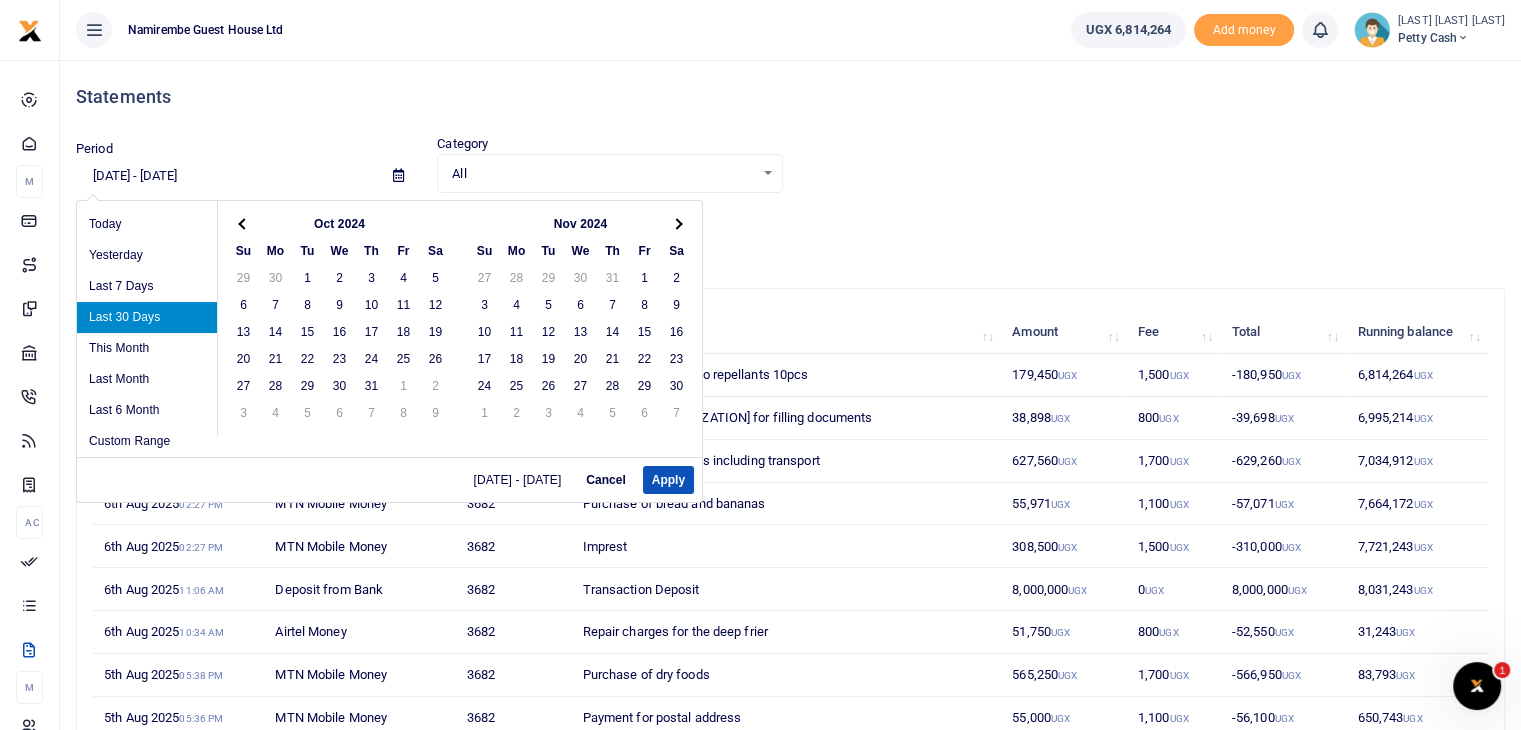 click at bounding box center [244, 223] 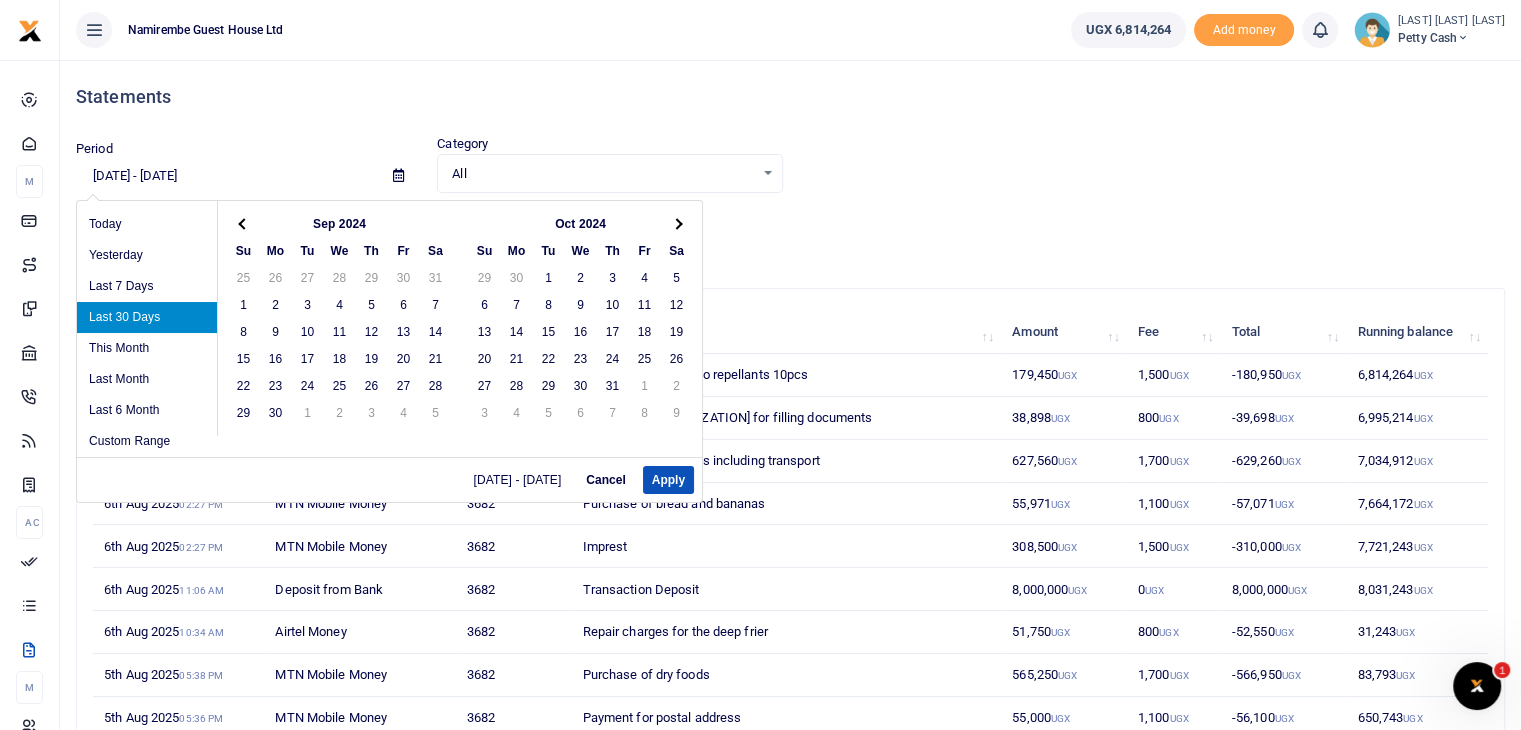 click at bounding box center (244, 223) 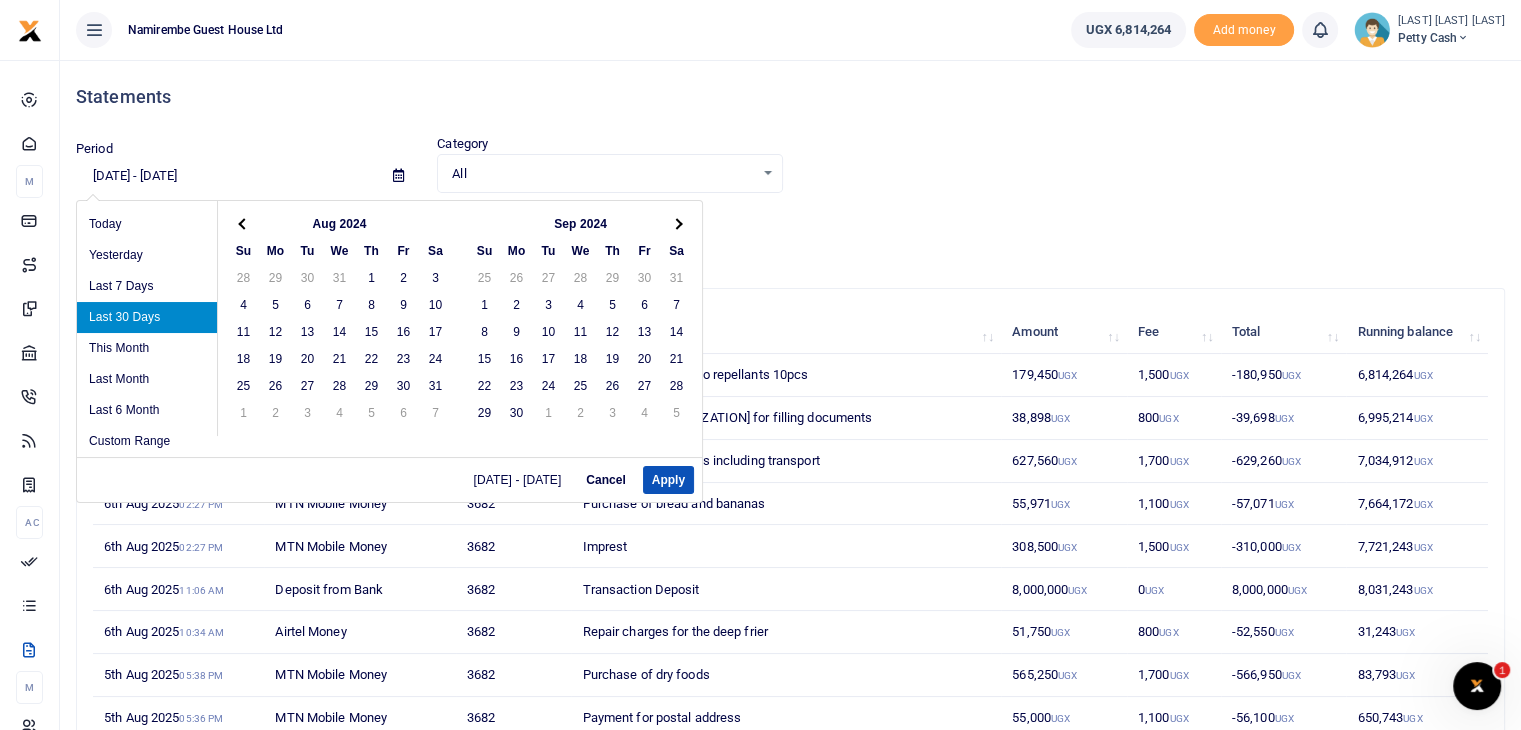 click at bounding box center (244, 223) 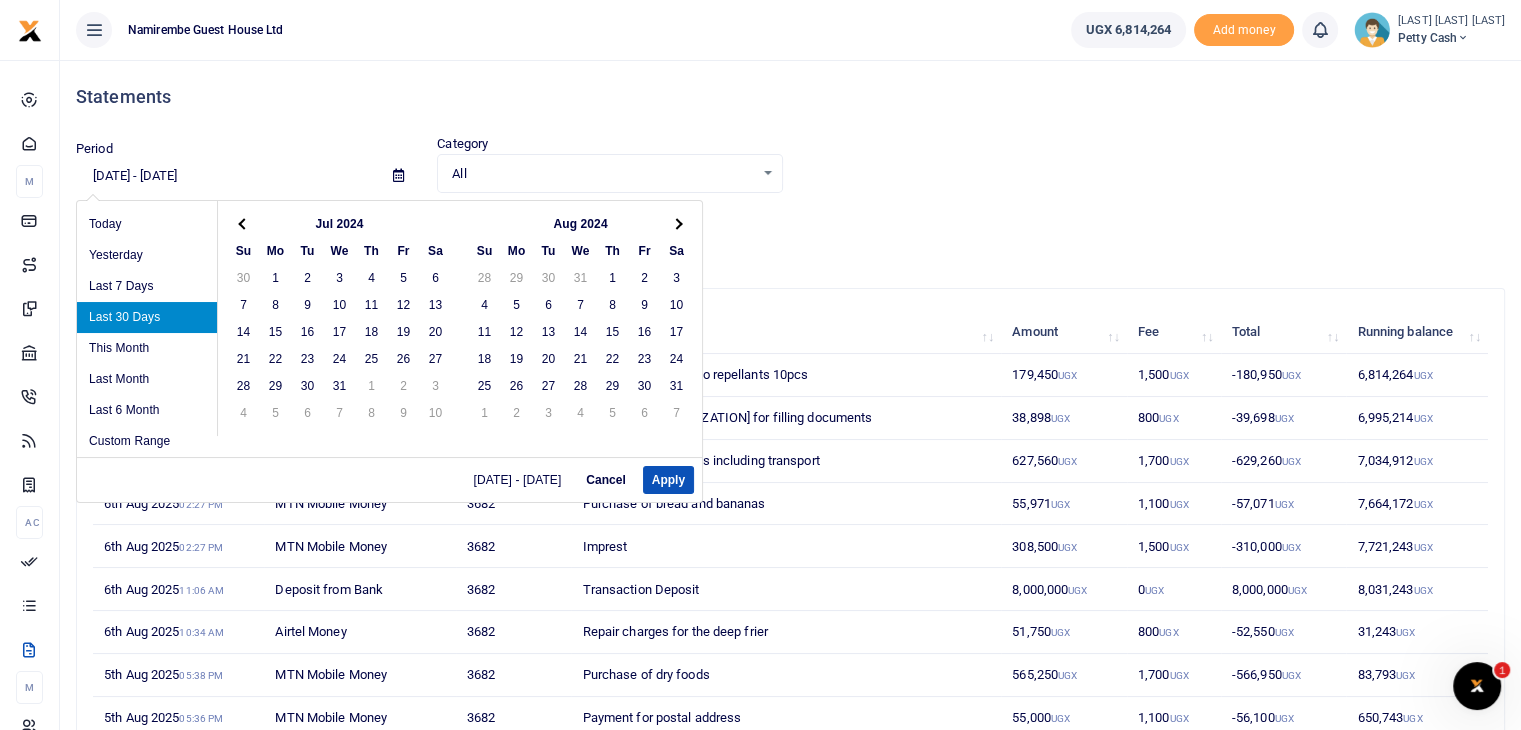 click at bounding box center [244, 223] 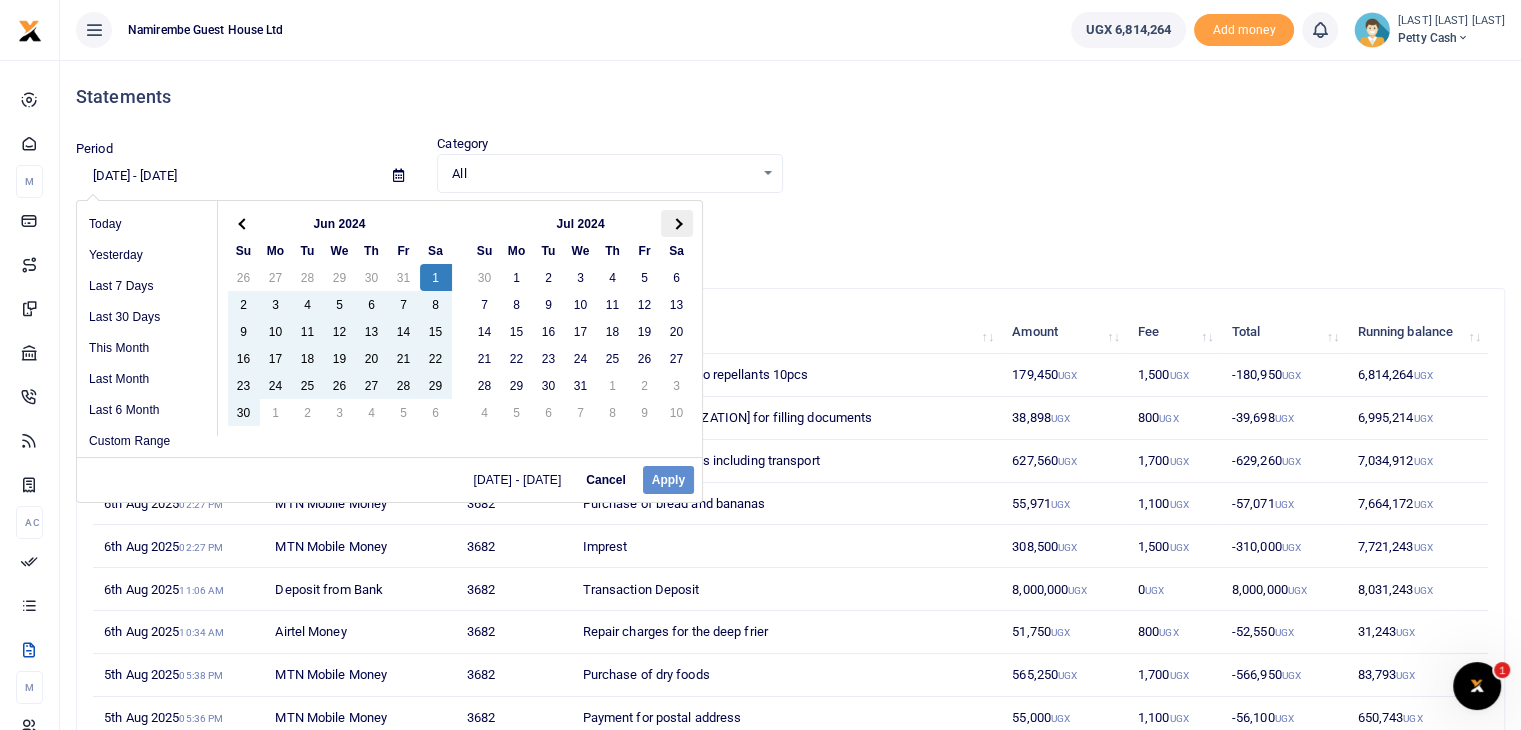 click at bounding box center (676, 223) 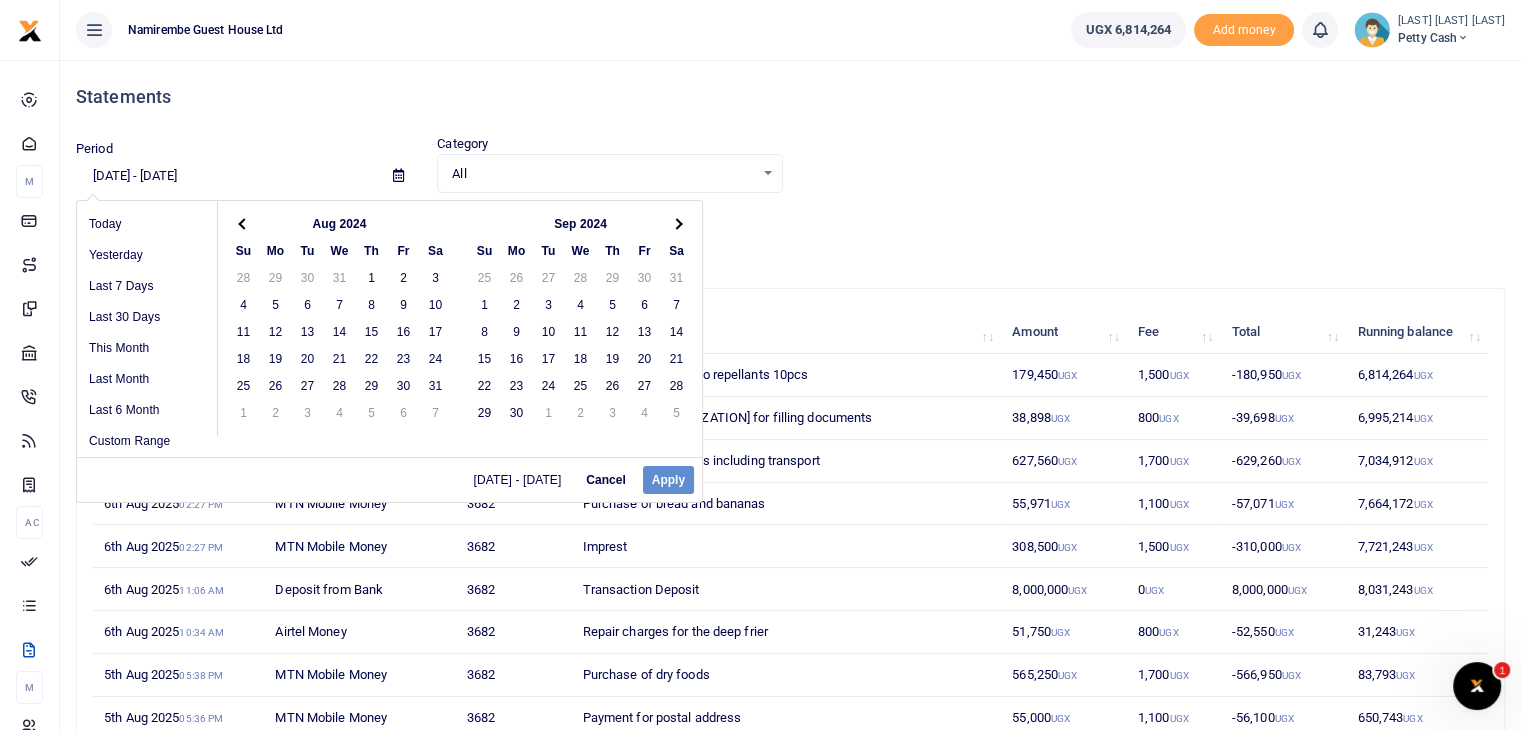 click at bounding box center [676, 223] 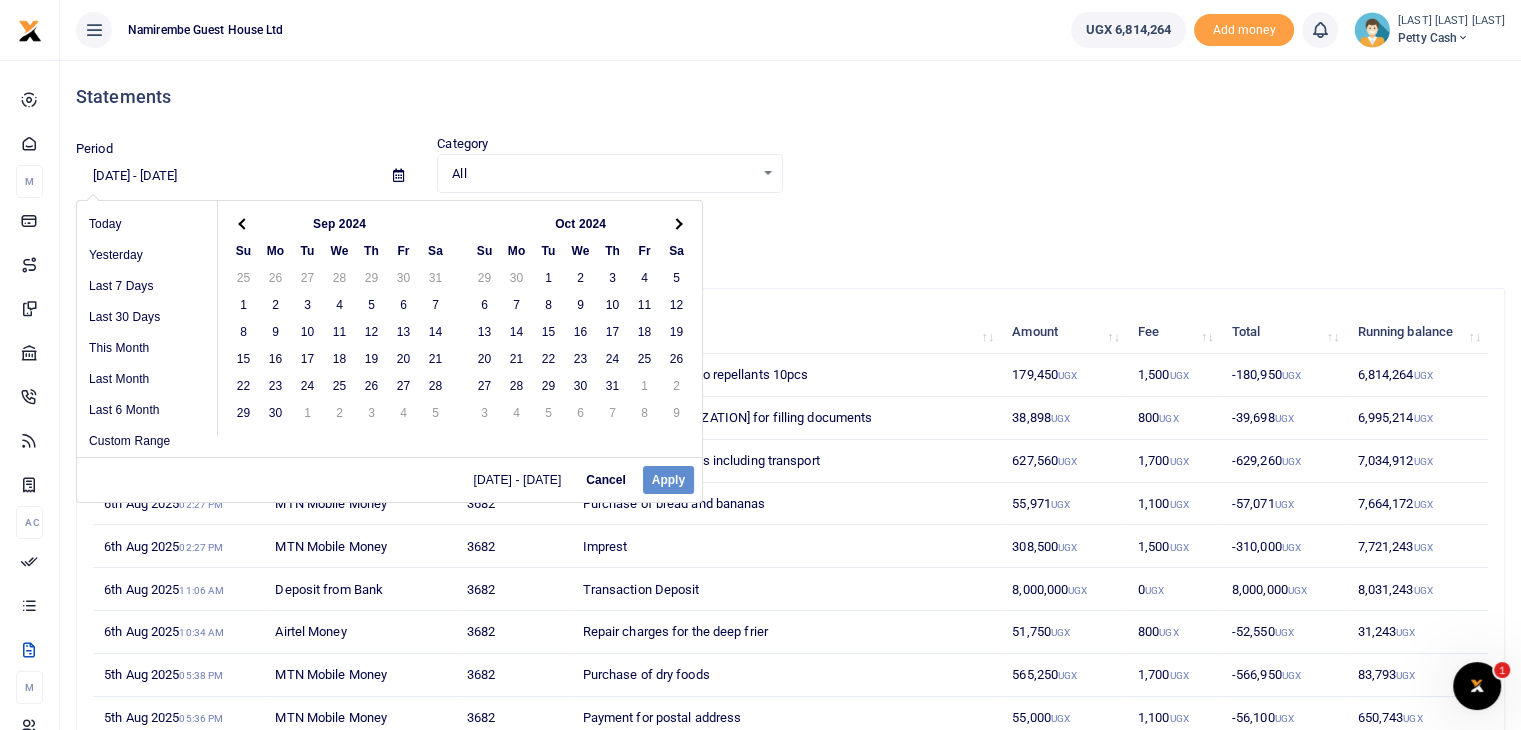 click at bounding box center [676, 223] 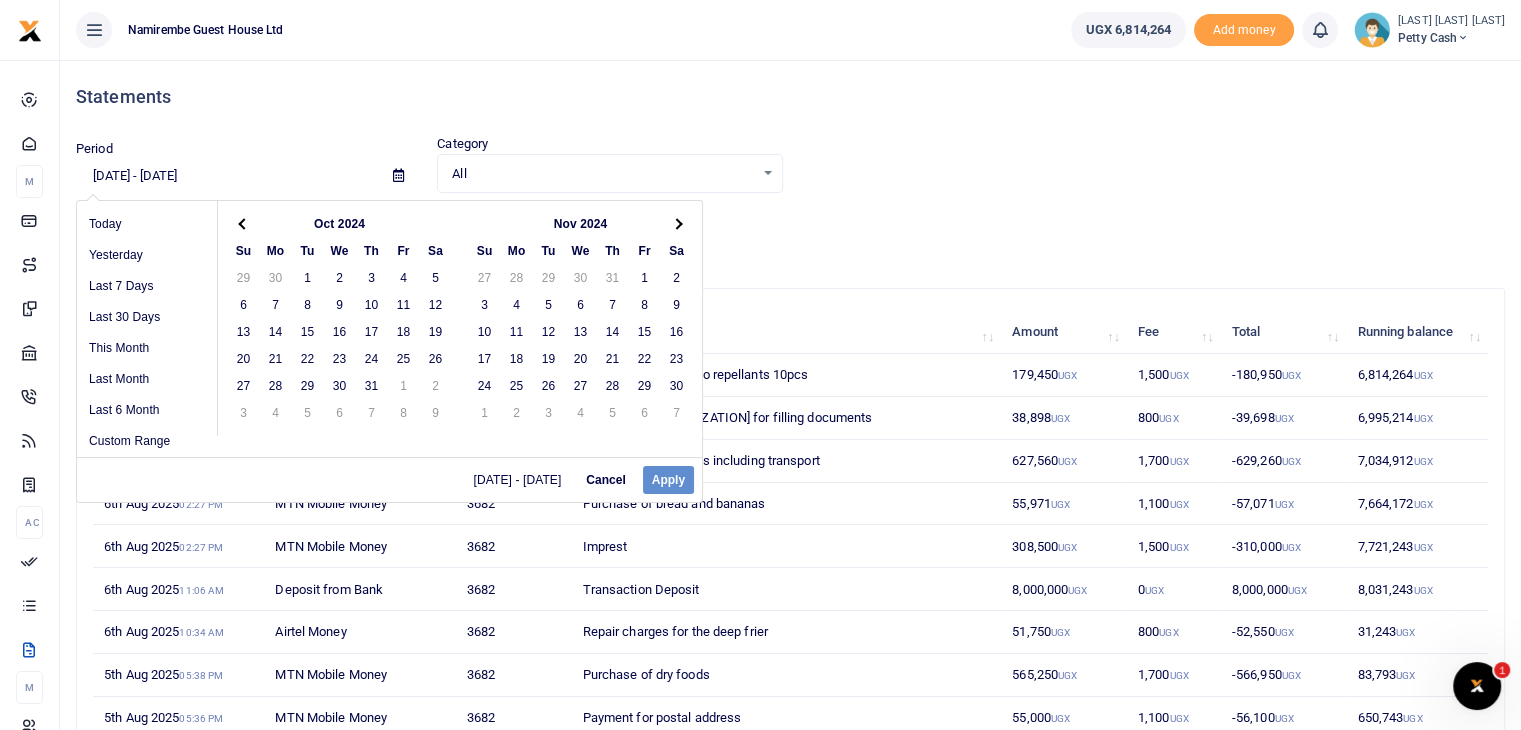click at bounding box center (676, 223) 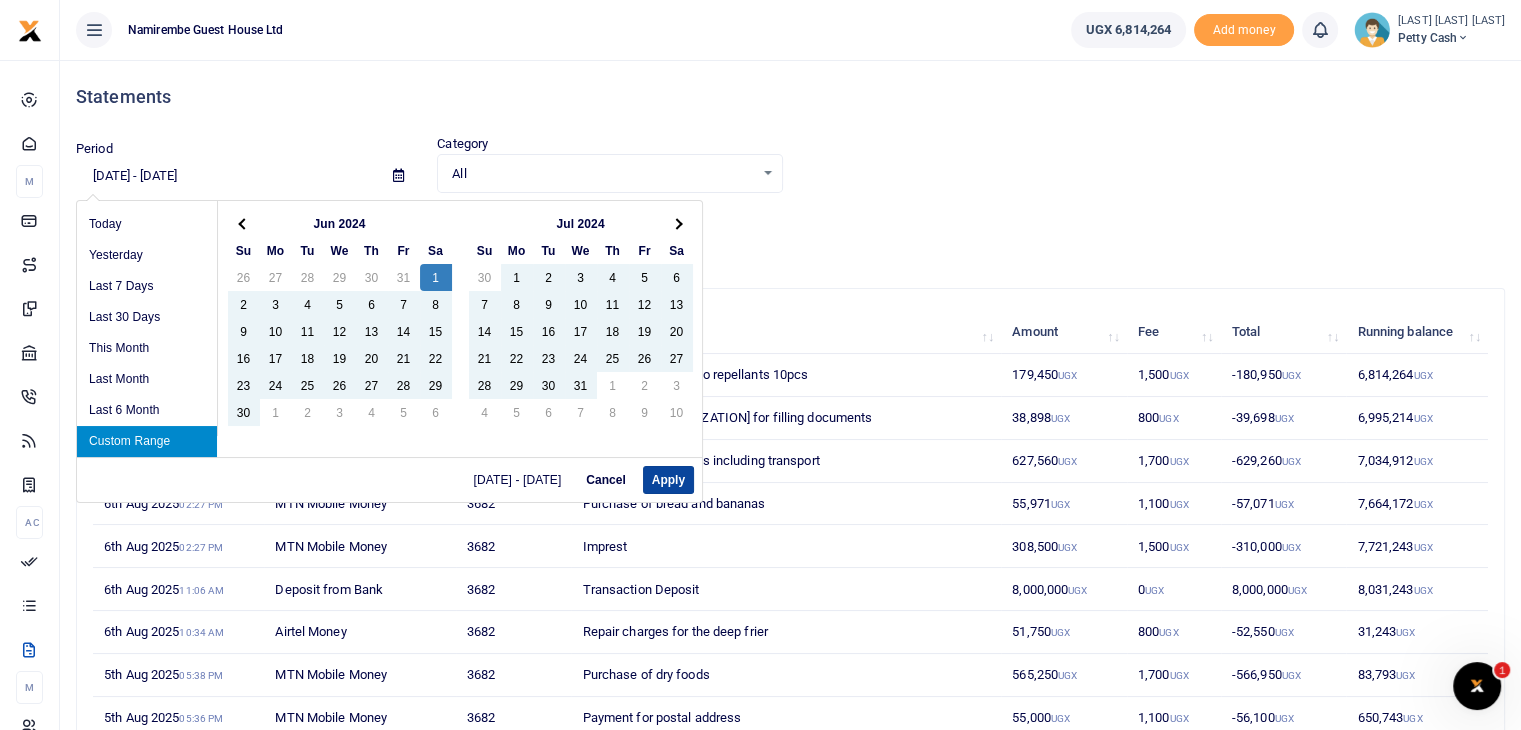 click on "Apply" at bounding box center (668, 480) 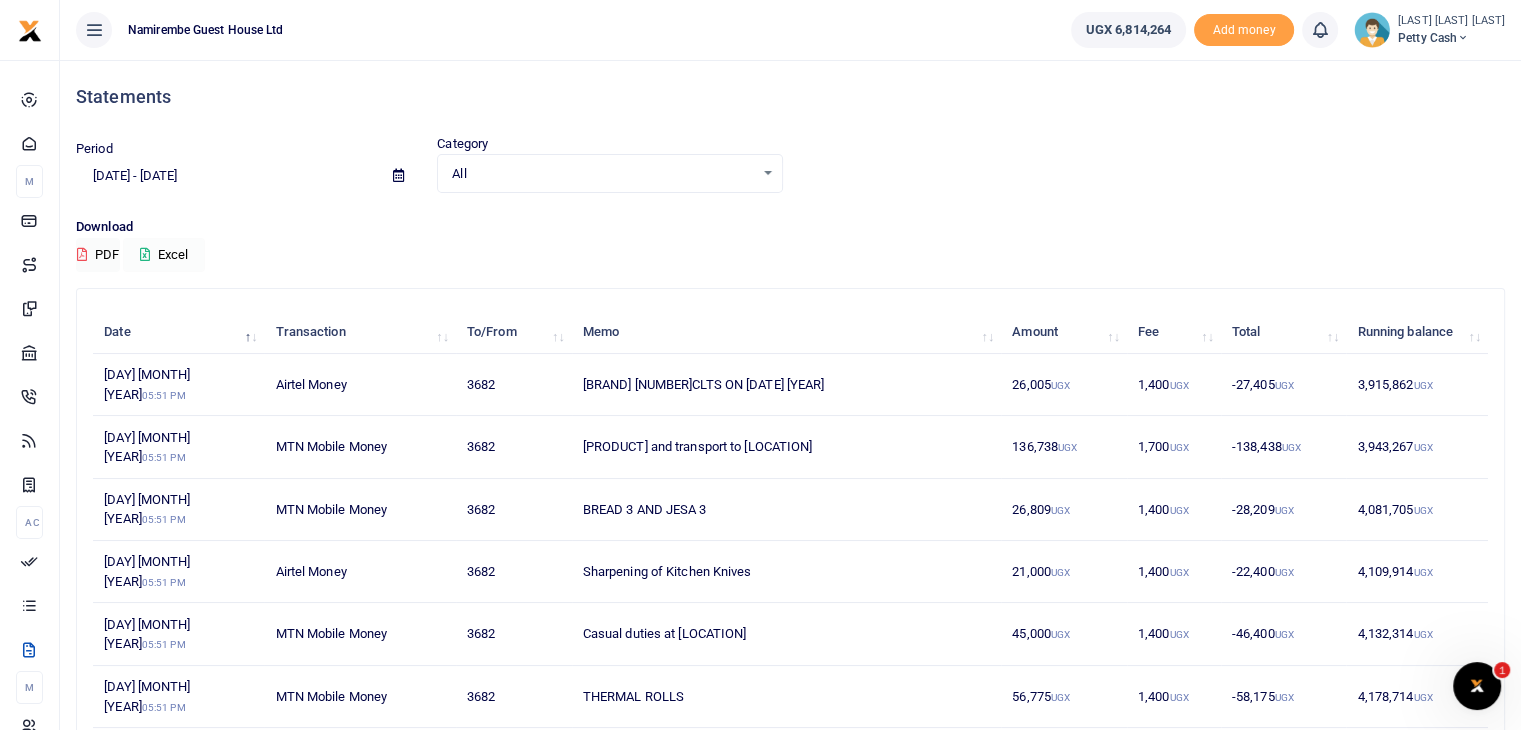 click on "Excel" at bounding box center (164, 255) 